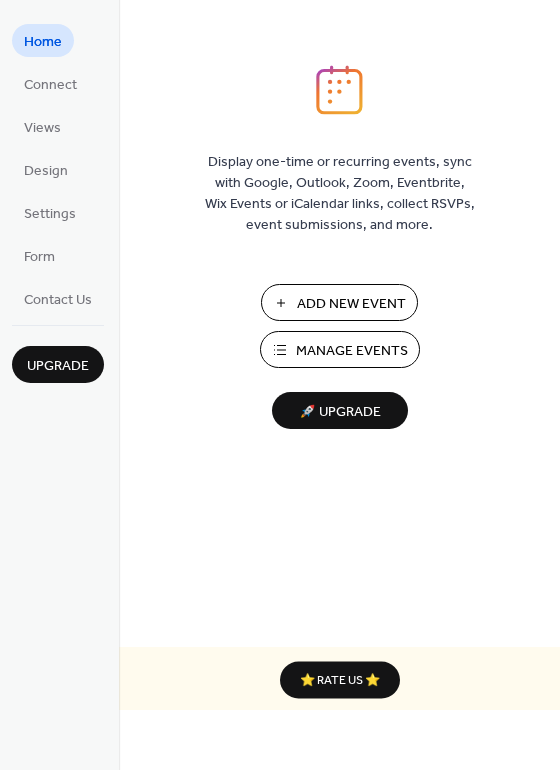 scroll, scrollTop: 0, scrollLeft: 0, axis: both 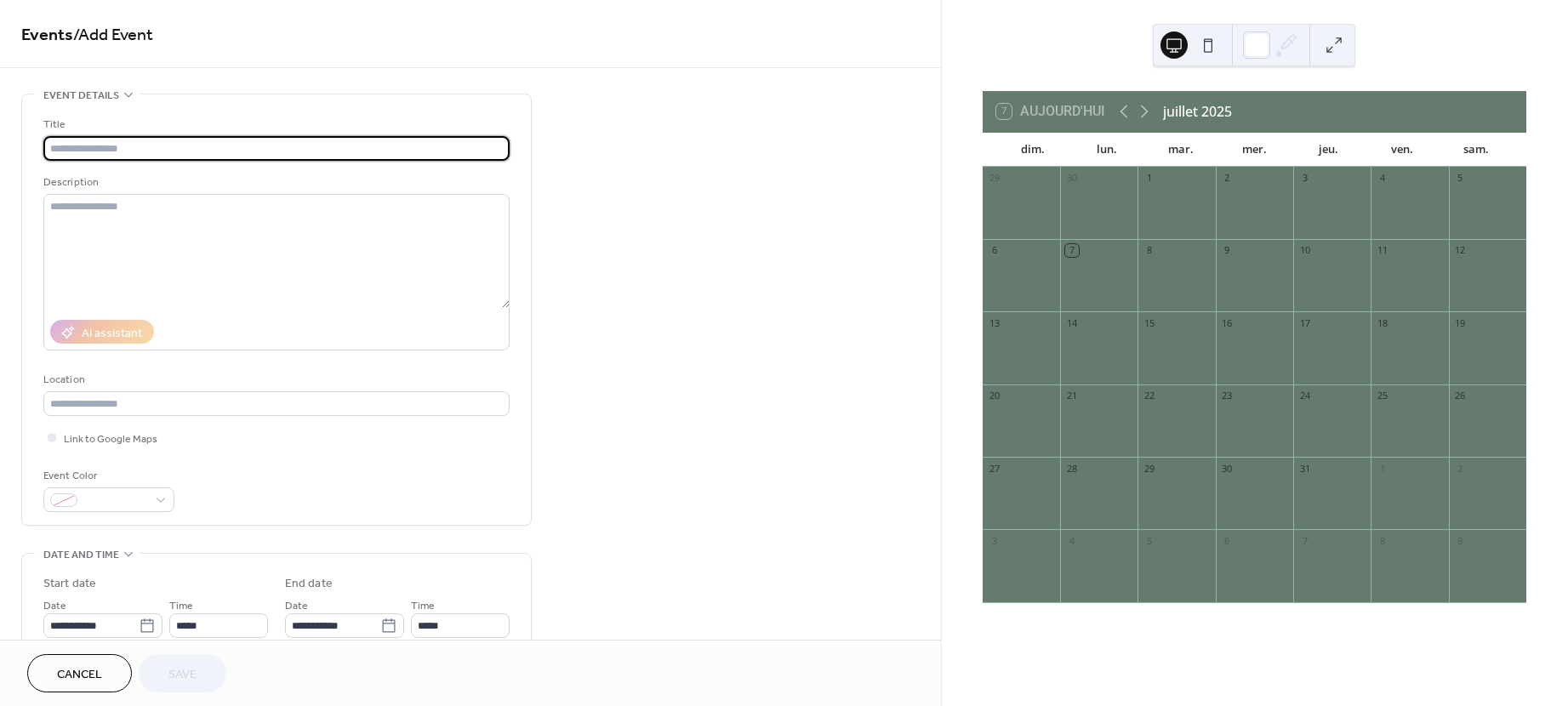 click on "14" at bounding box center (1098, 322) 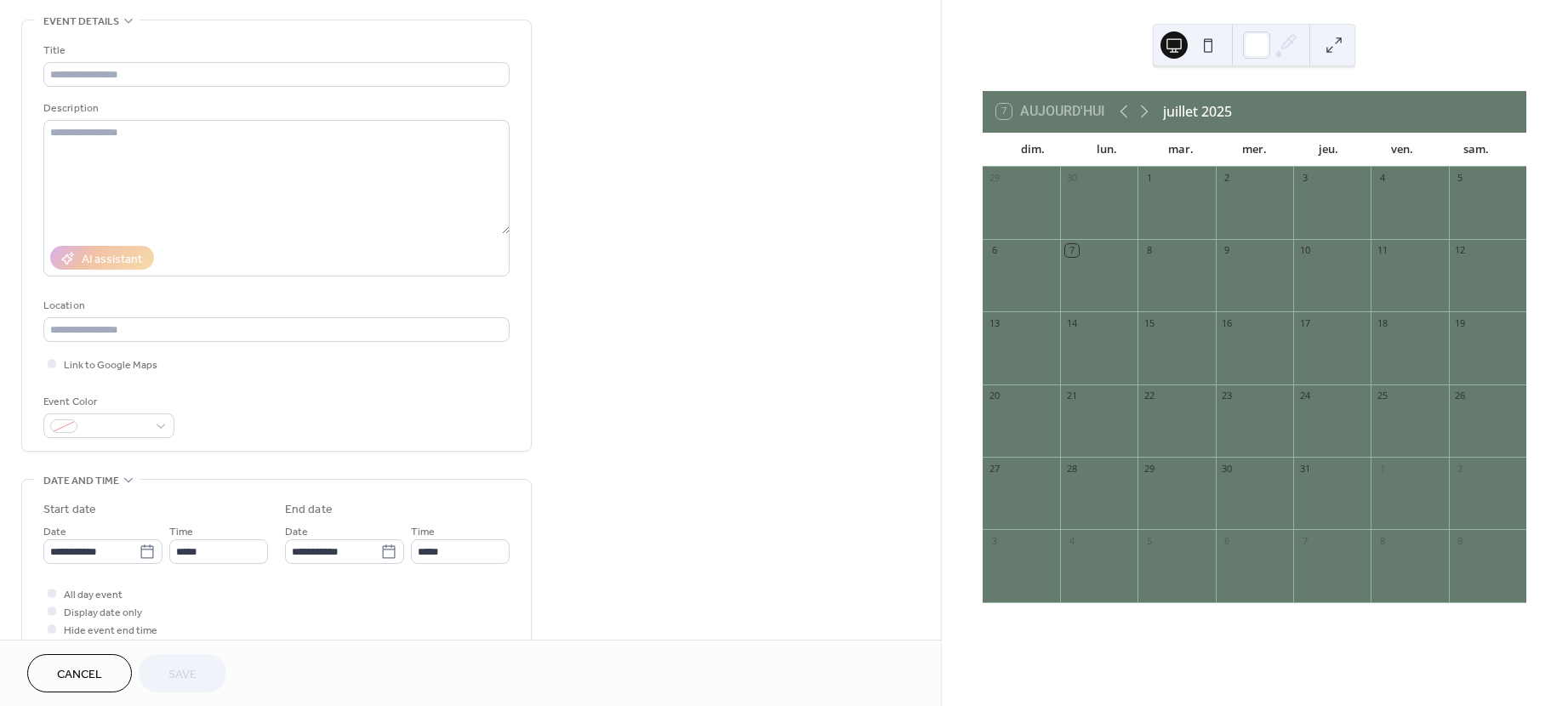 scroll, scrollTop: 191, scrollLeft: 0, axis: vertical 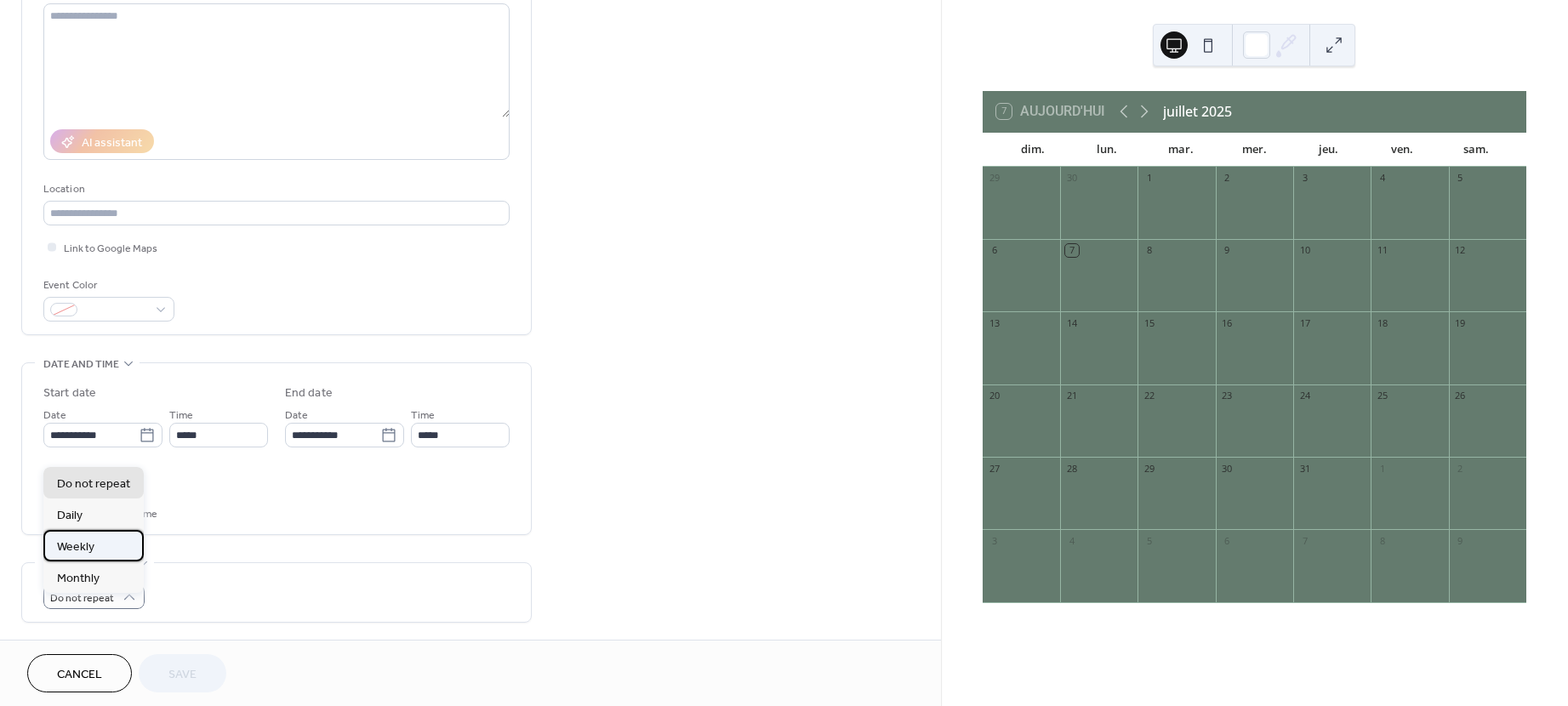 click on "Weekly" at bounding box center (94, 545) 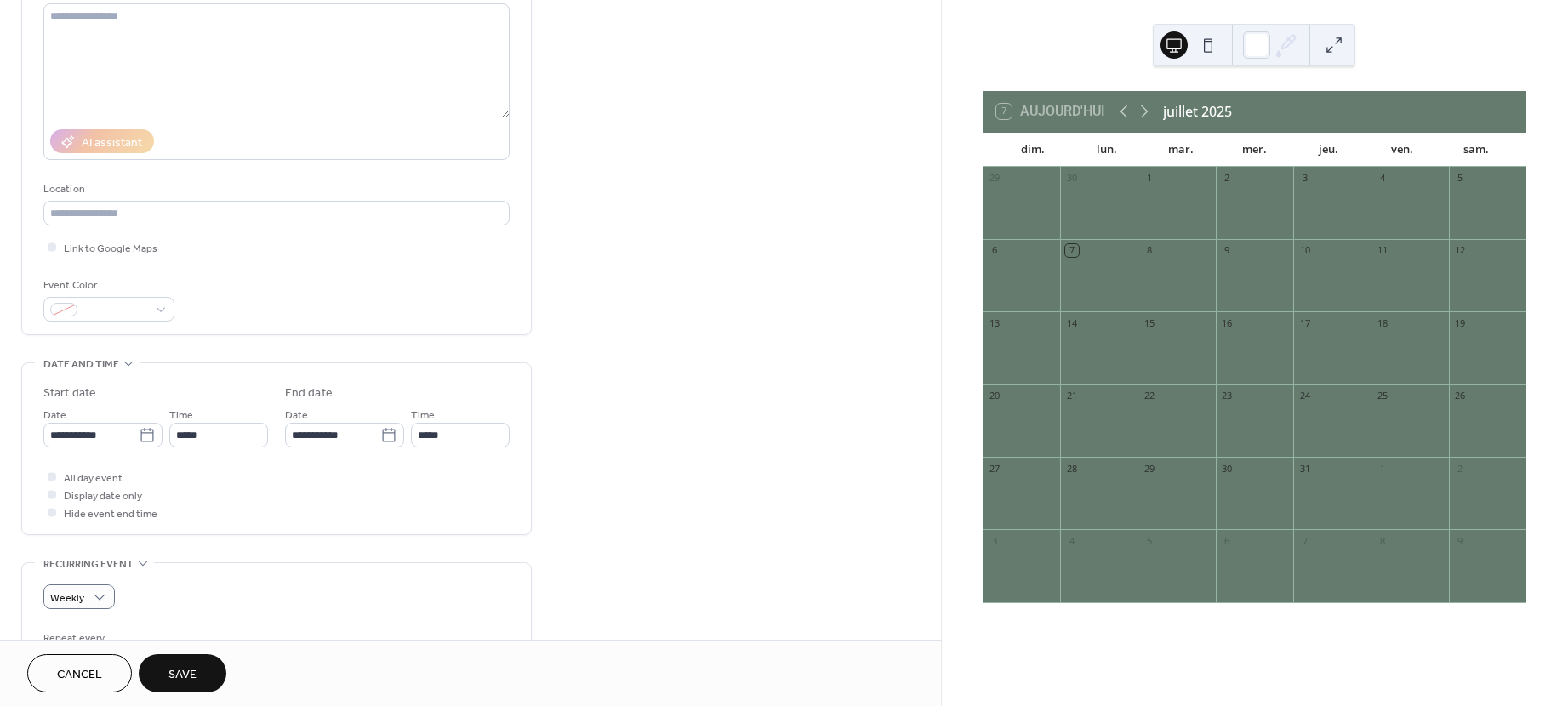 scroll, scrollTop: 794, scrollLeft: 0, axis: vertical 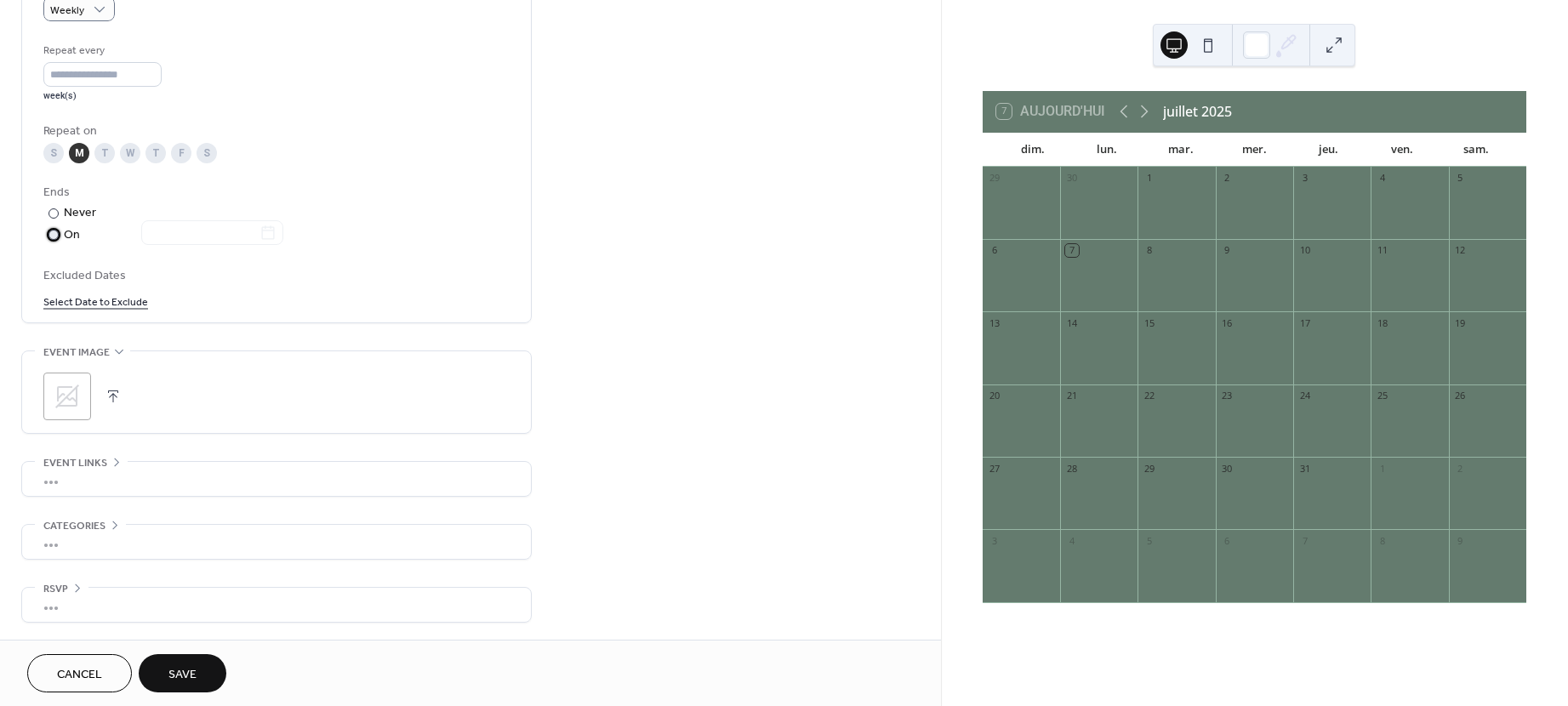 click on "​" at bounding box center [52, 234] 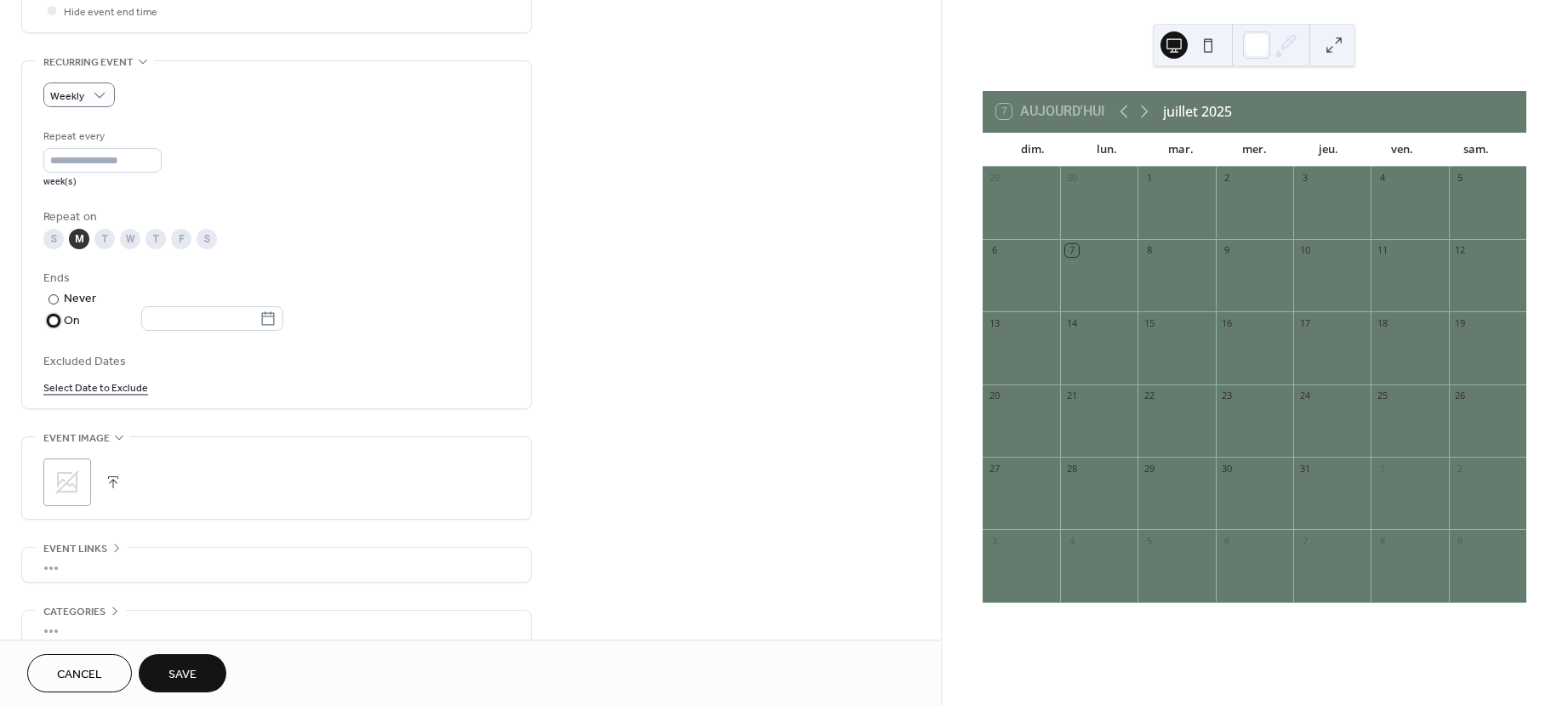 scroll, scrollTop: 692, scrollLeft: 0, axis: vertical 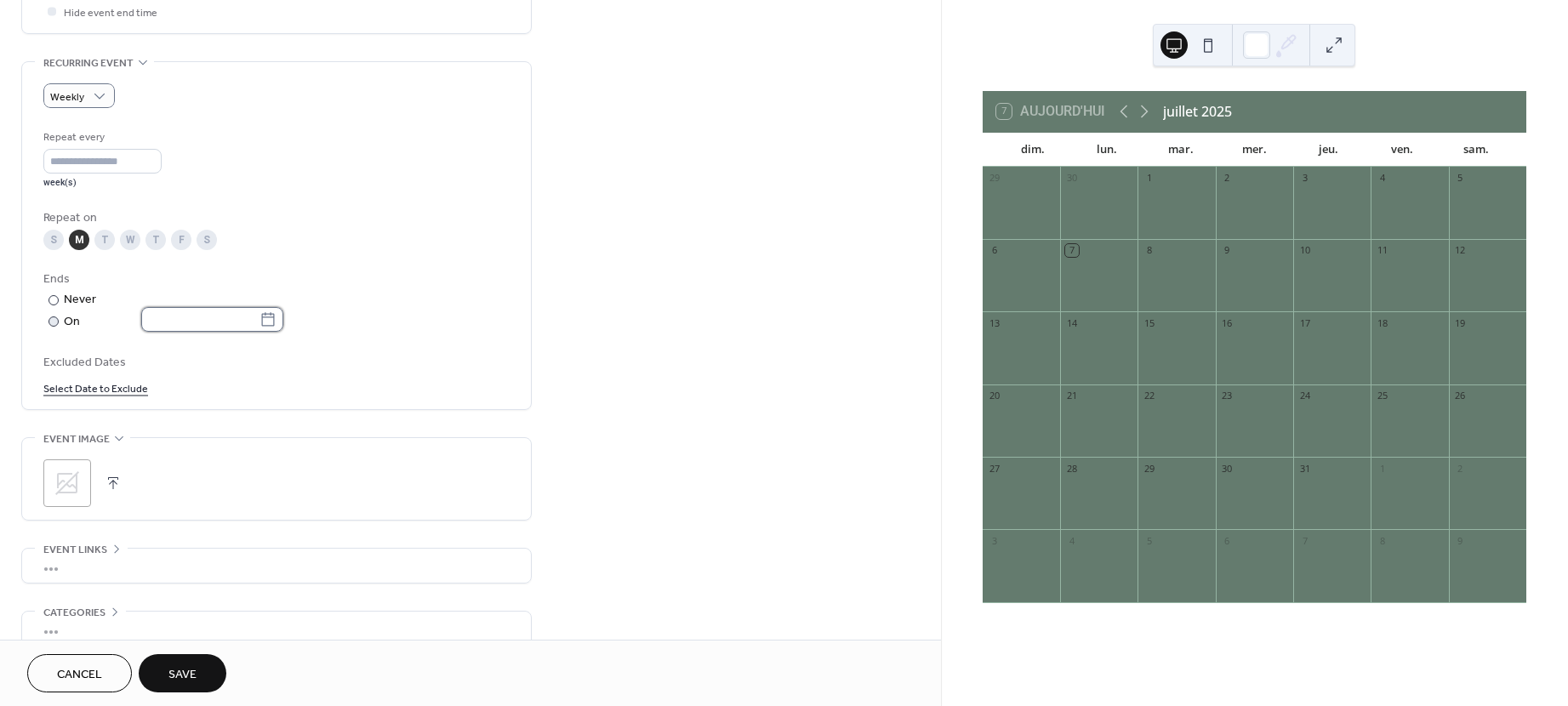 click at bounding box center (200, 319) 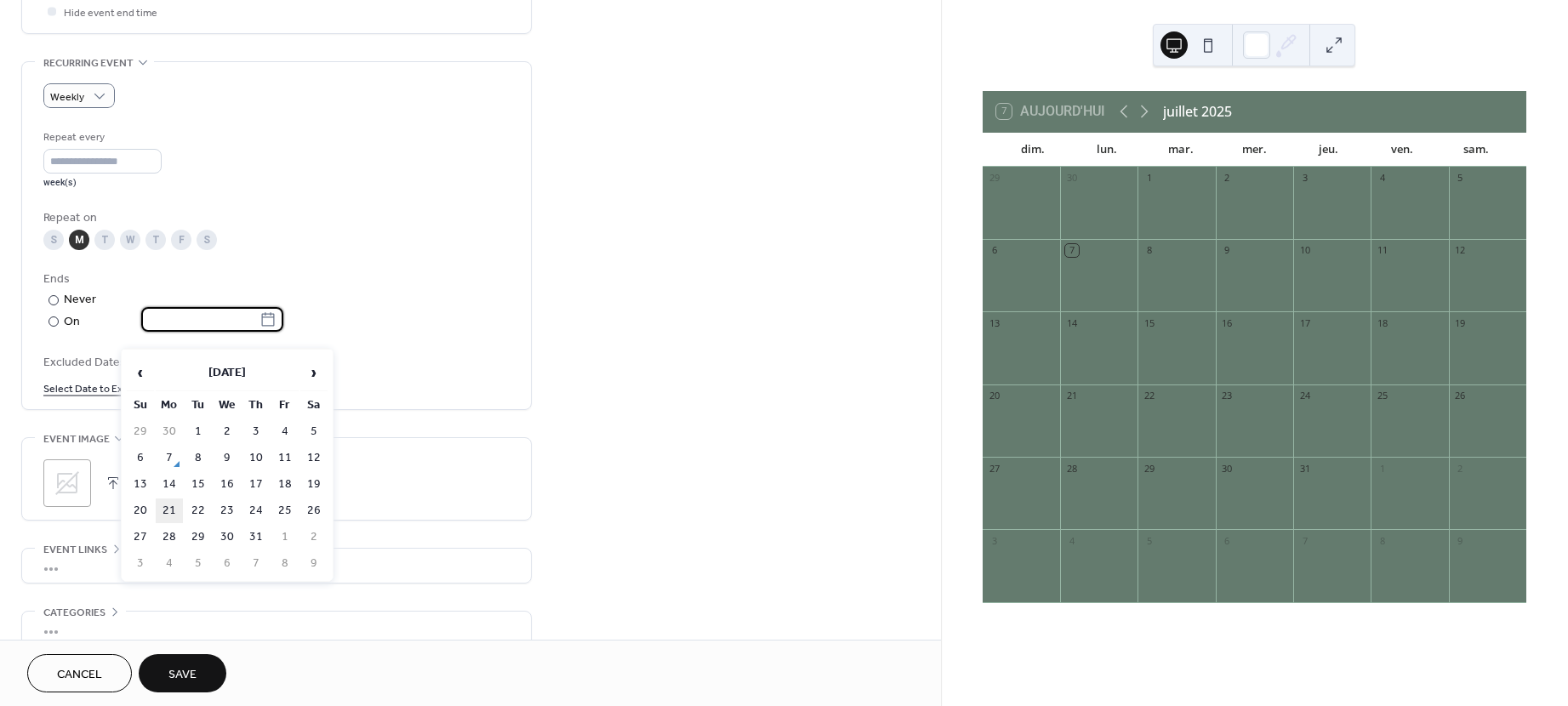 click on "21" at bounding box center [169, 510] 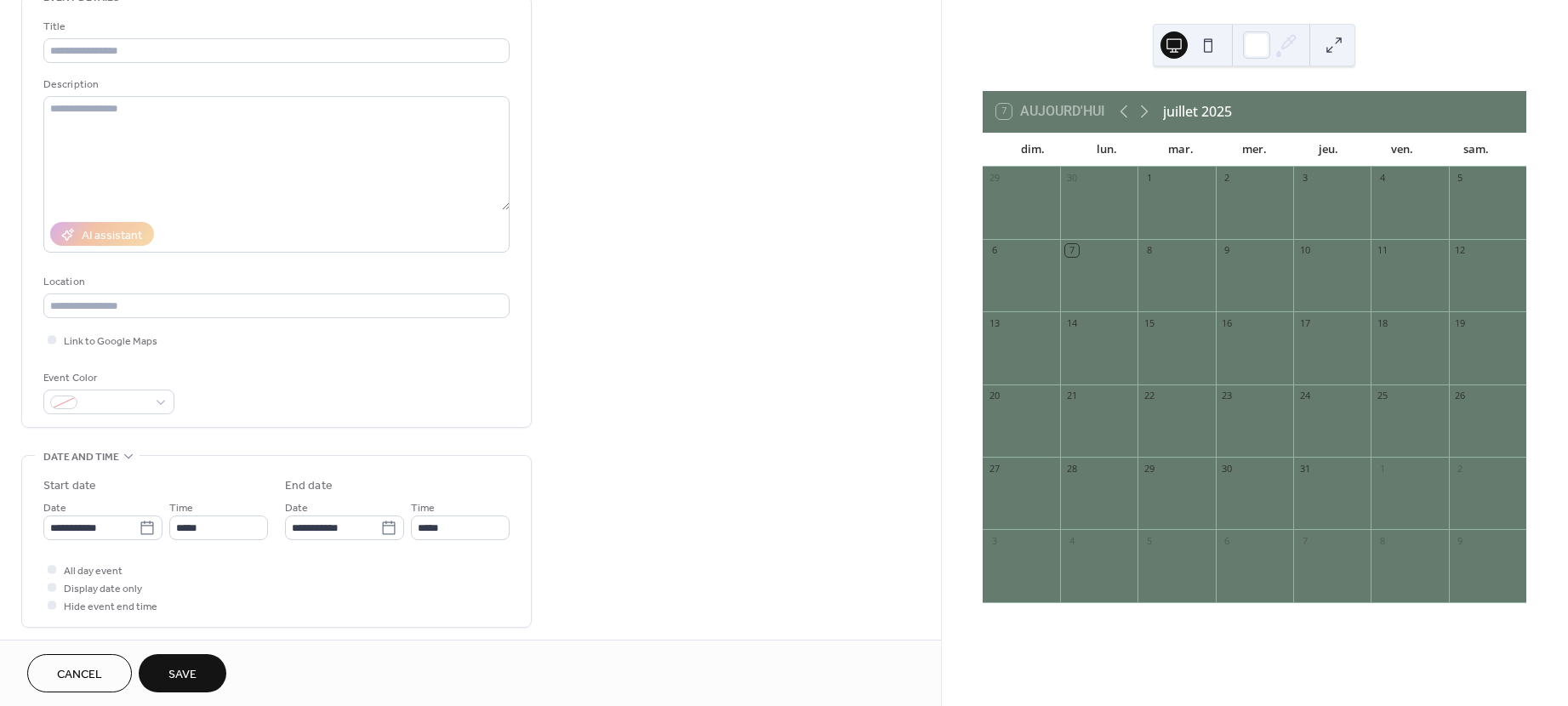 scroll, scrollTop: 99, scrollLeft: 0, axis: vertical 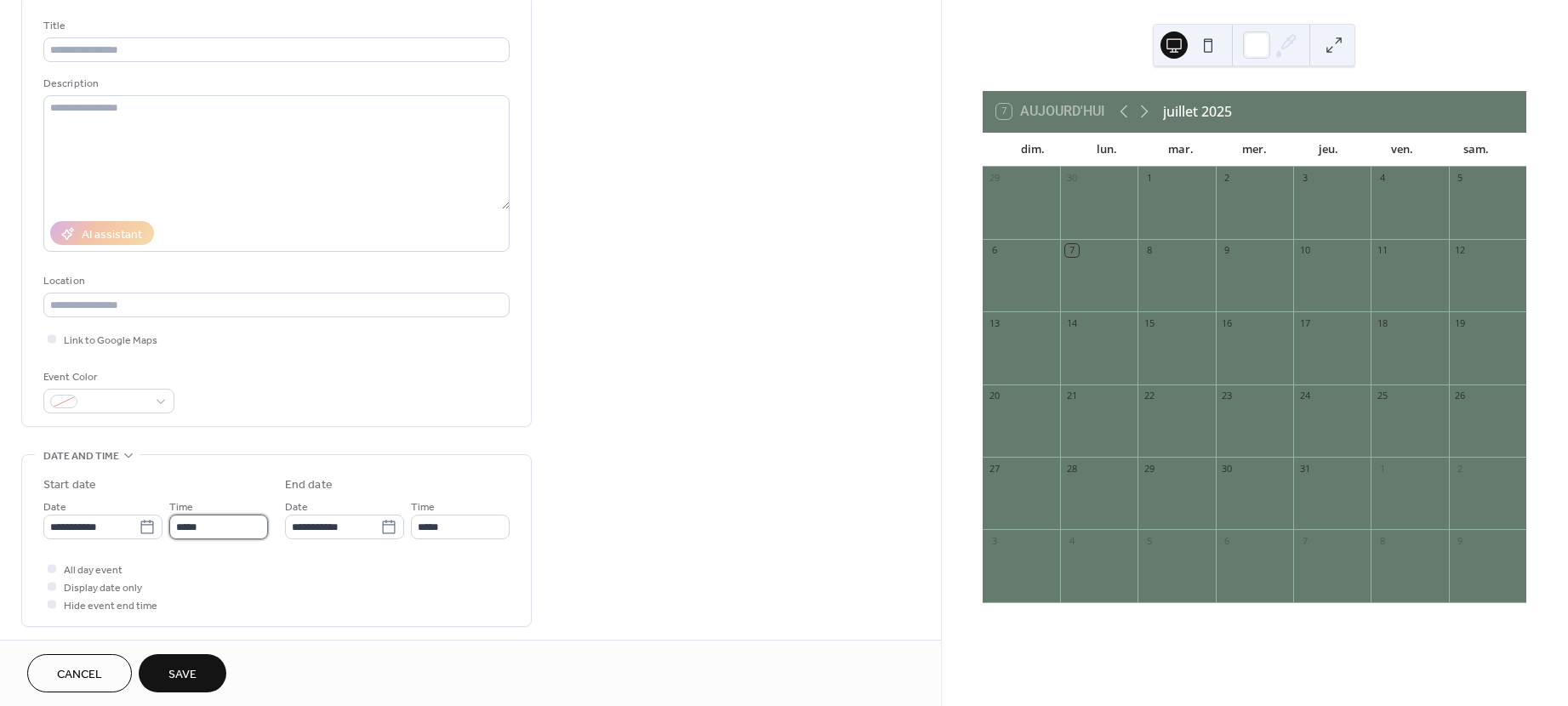 click on "*****" at bounding box center [219, 527] 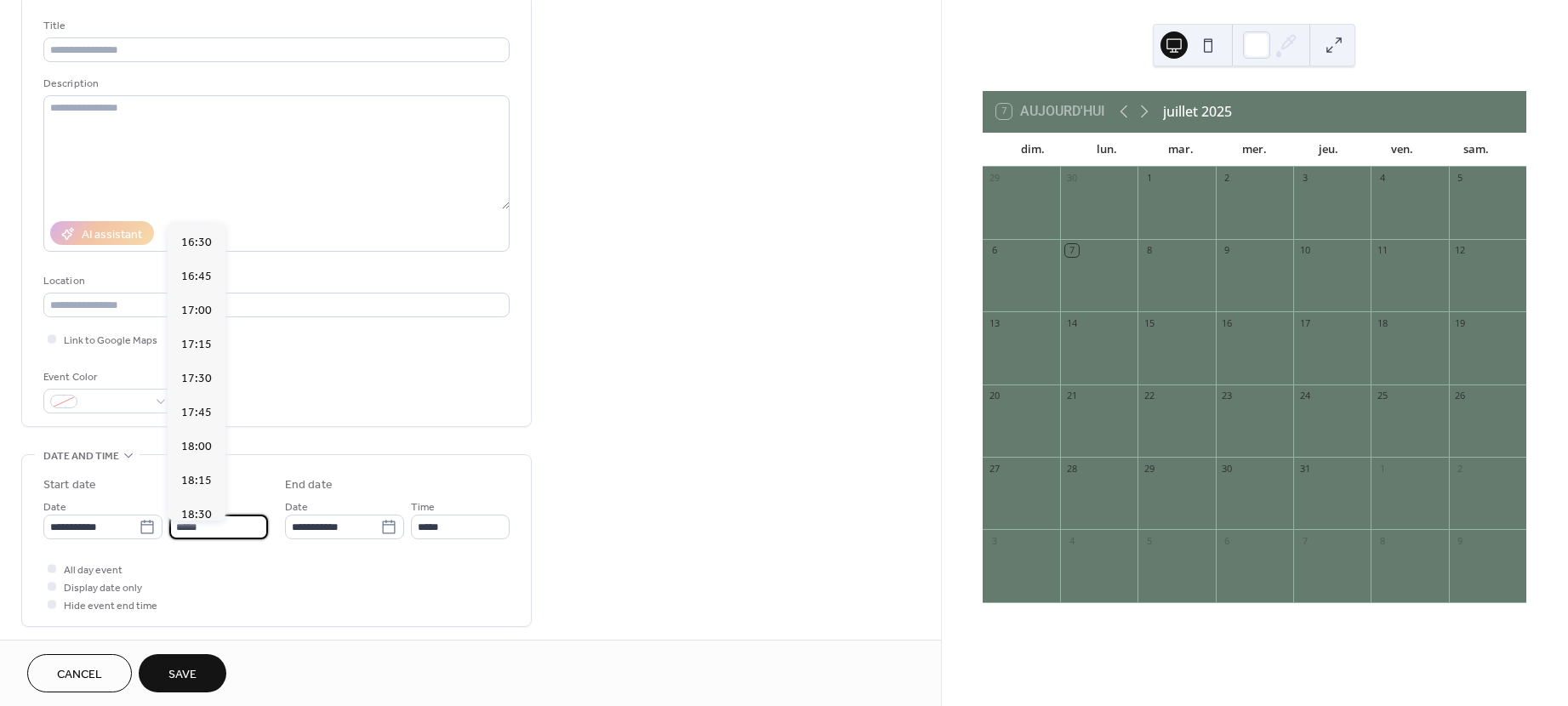 scroll, scrollTop: 2149, scrollLeft: 0, axis: vertical 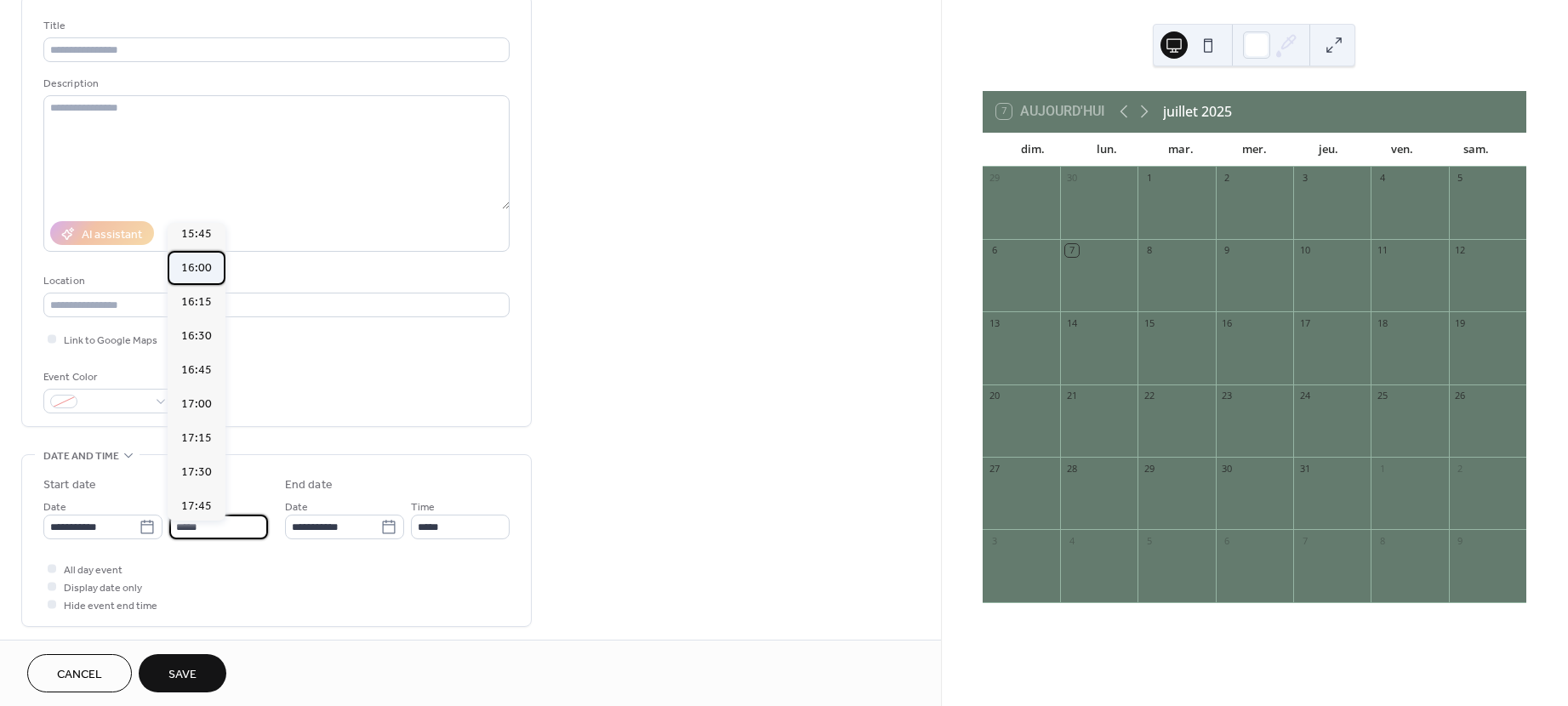 click on "16:00" at bounding box center [197, 268] 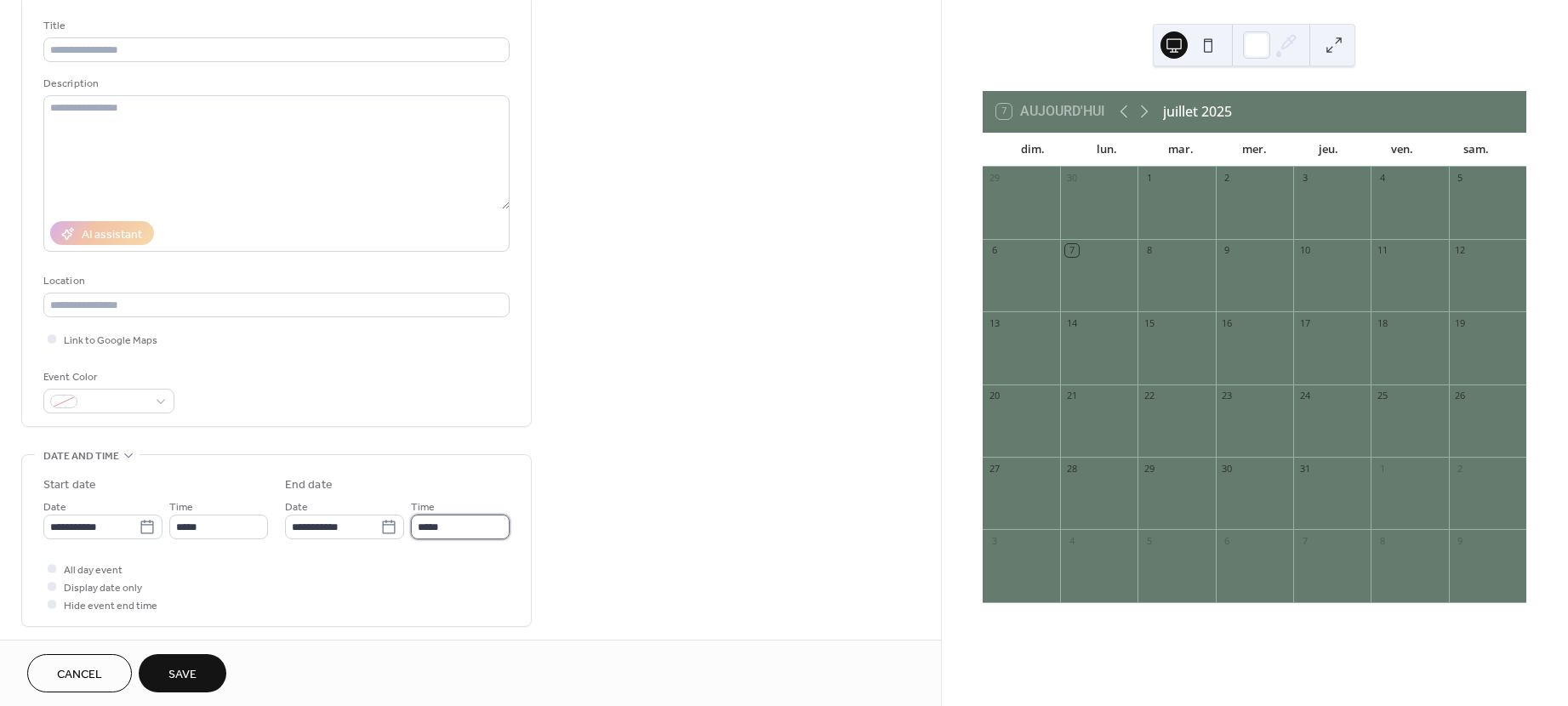 click on "*****" at bounding box center (460, 527) 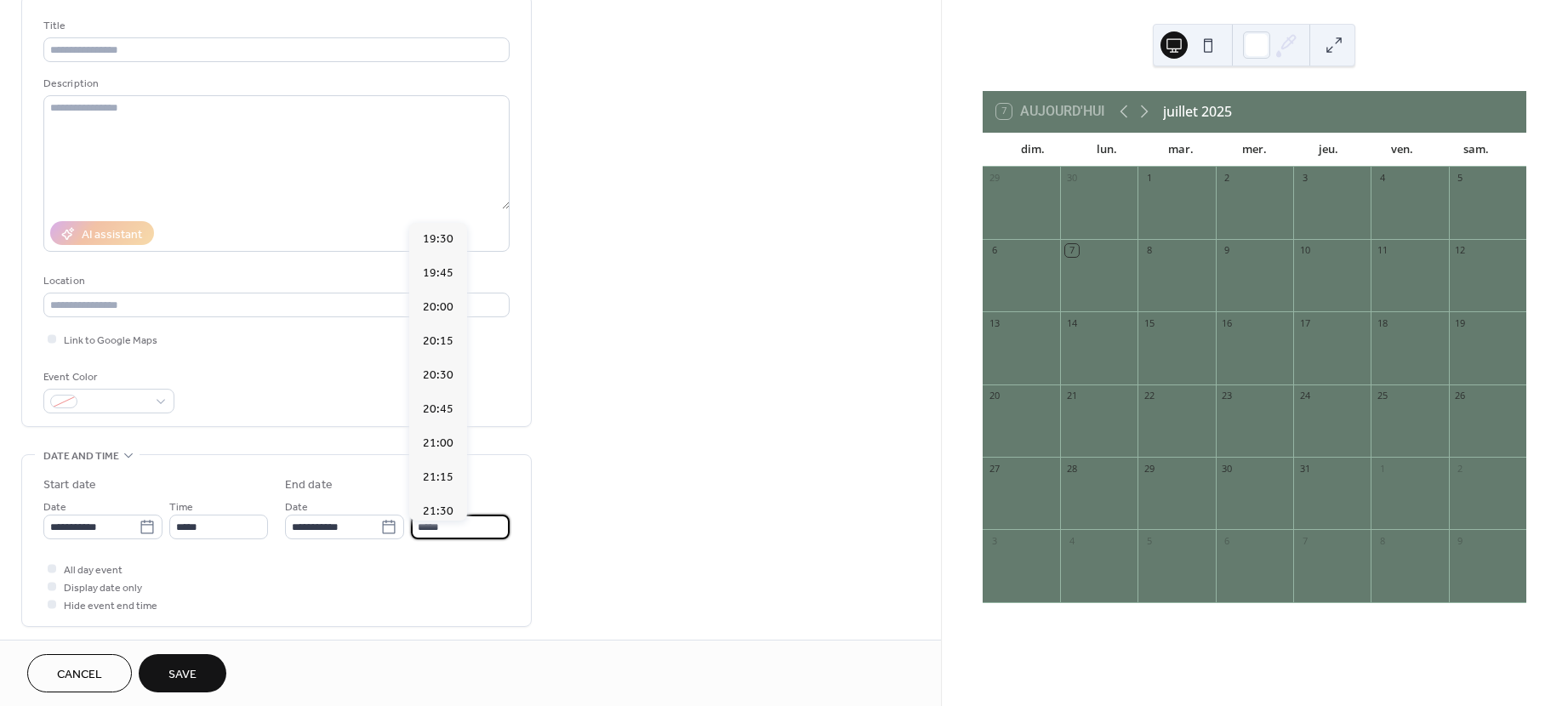 scroll, scrollTop: 444, scrollLeft: 0, axis: vertical 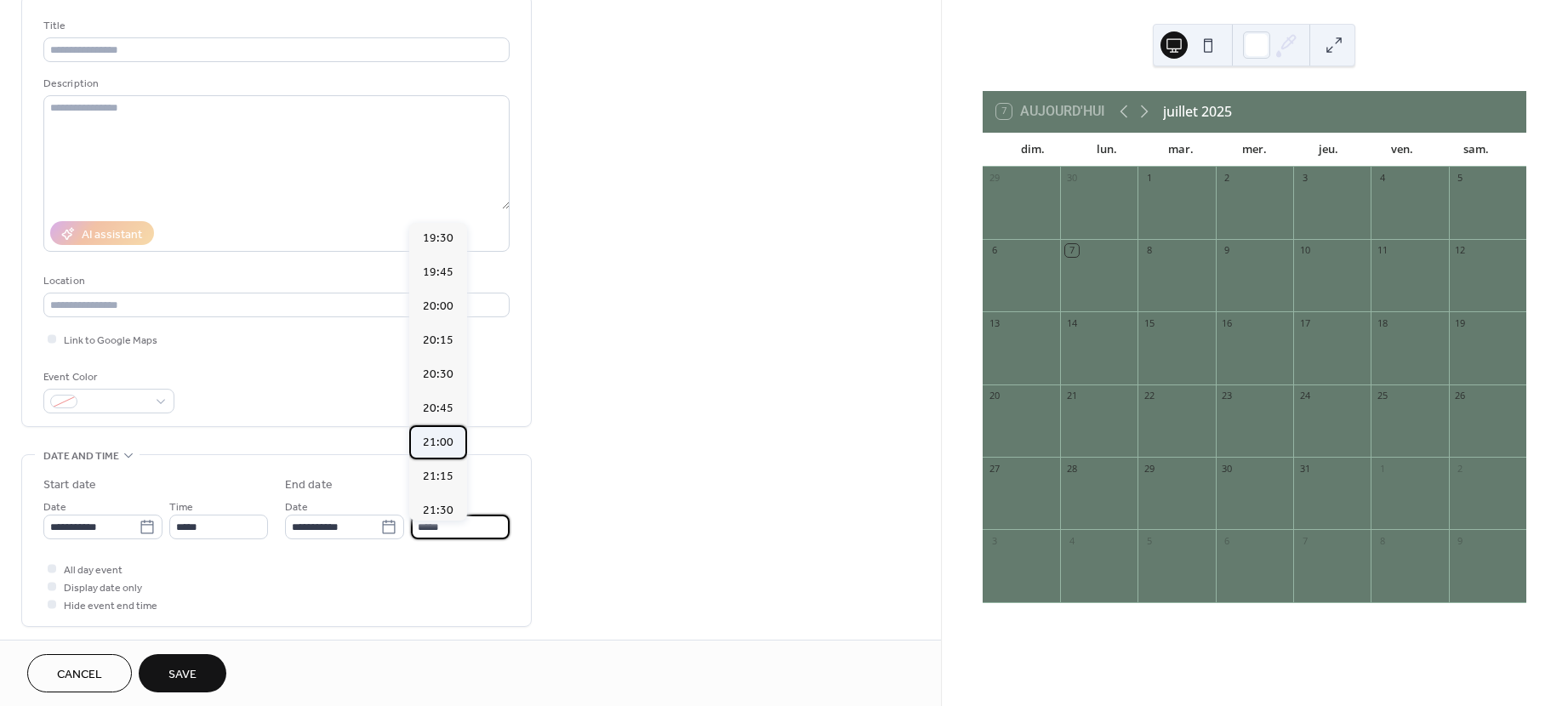 click on "21:00" at bounding box center (438, 442) 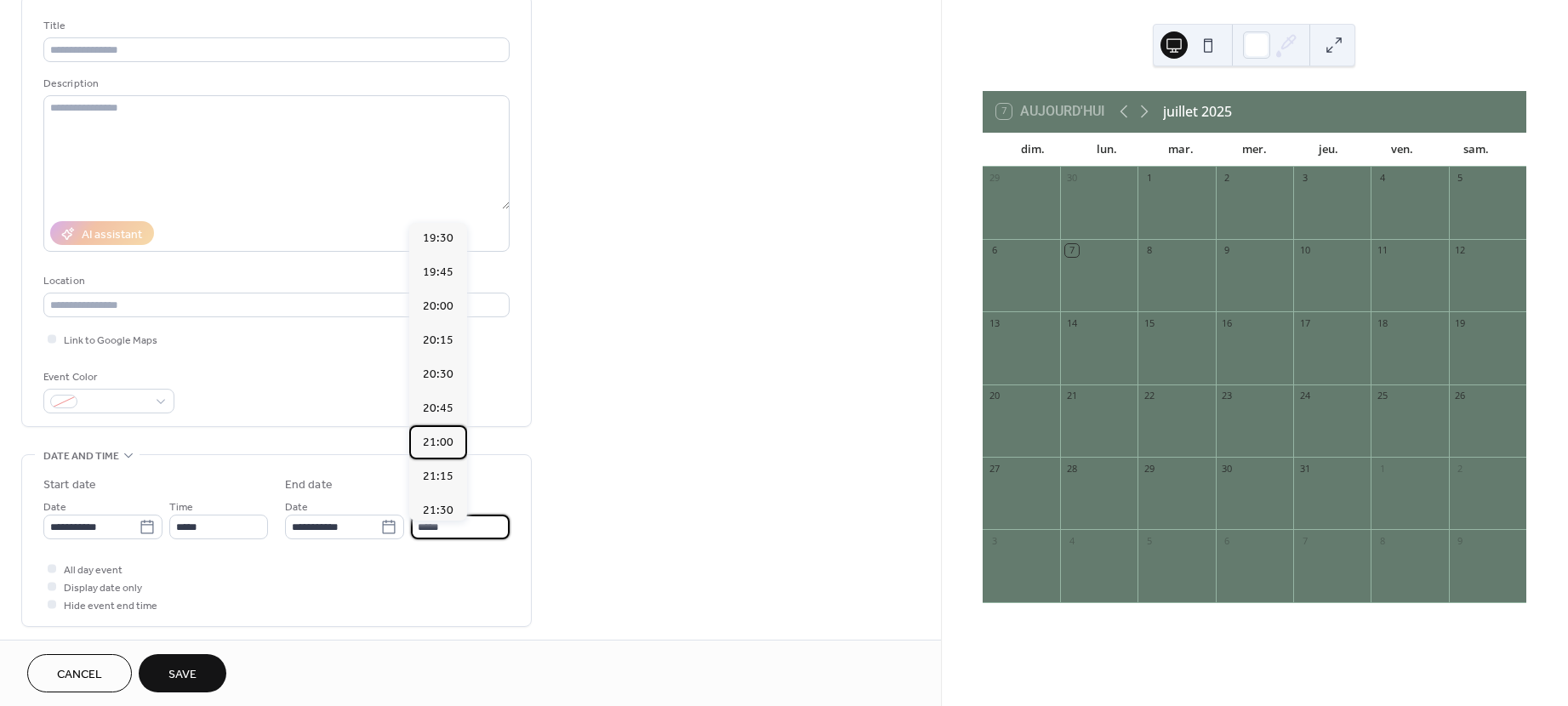type on "*****" 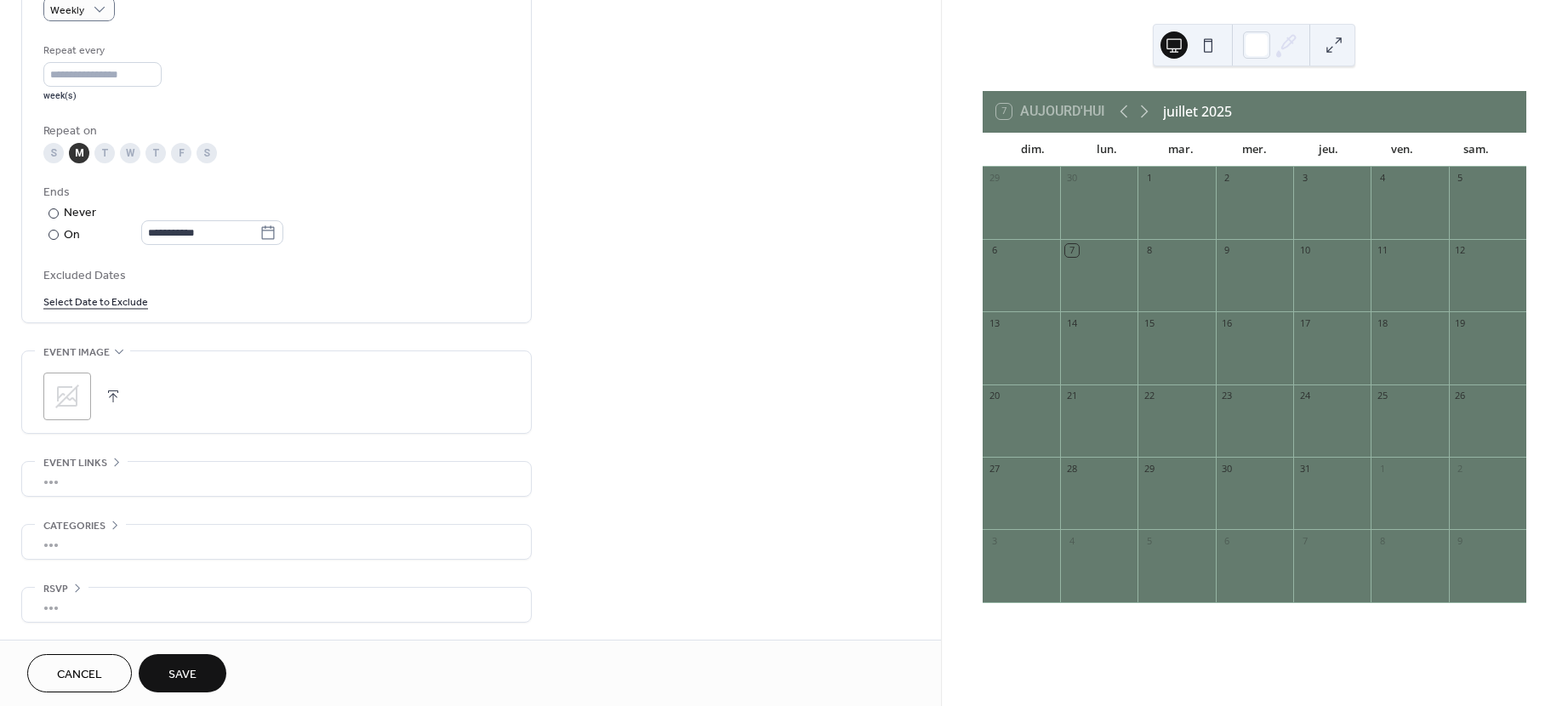 scroll, scrollTop: 0, scrollLeft: 0, axis: both 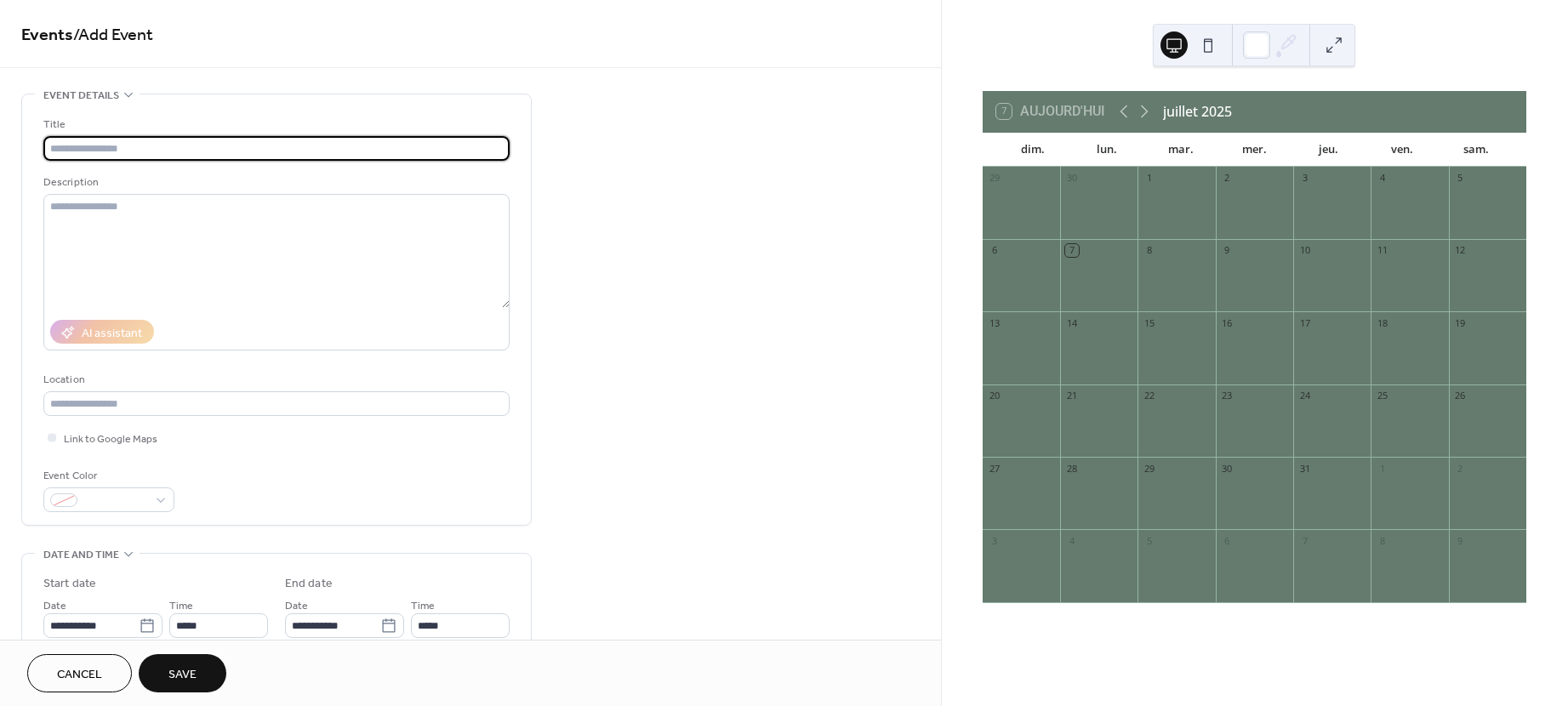 click at bounding box center (277, 148) 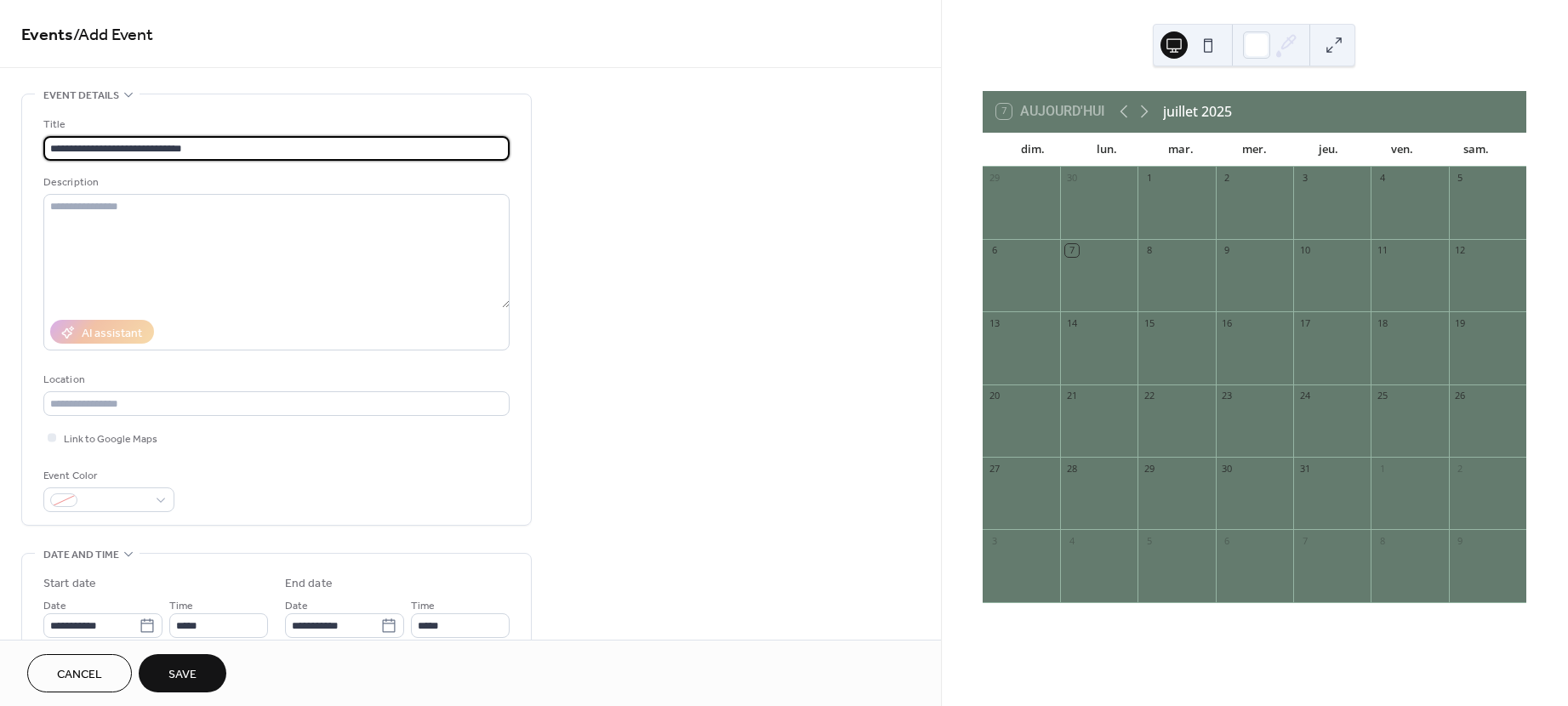 type on "**********" 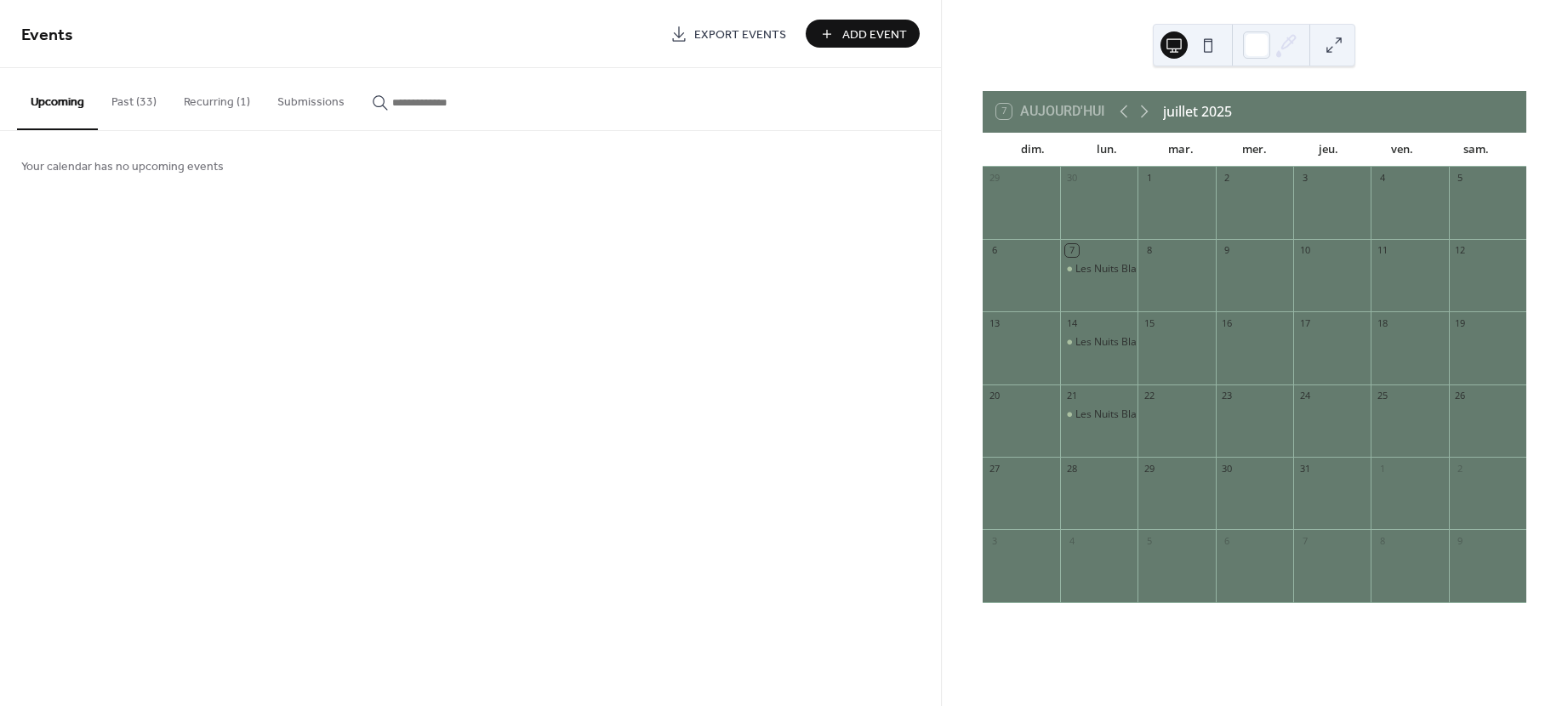 click on "12" at bounding box center (1487, 250) 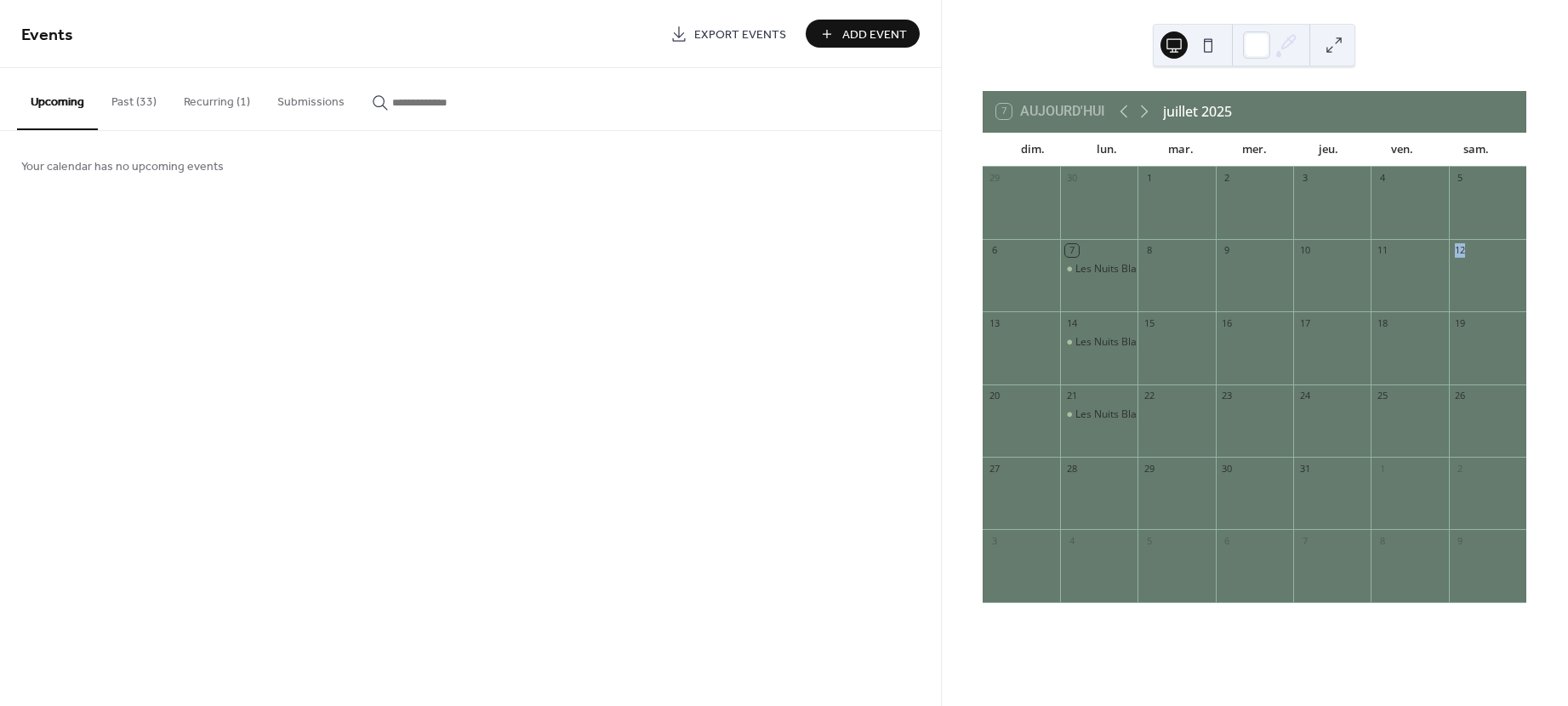 click on "12" at bounding box center (1487, 250) 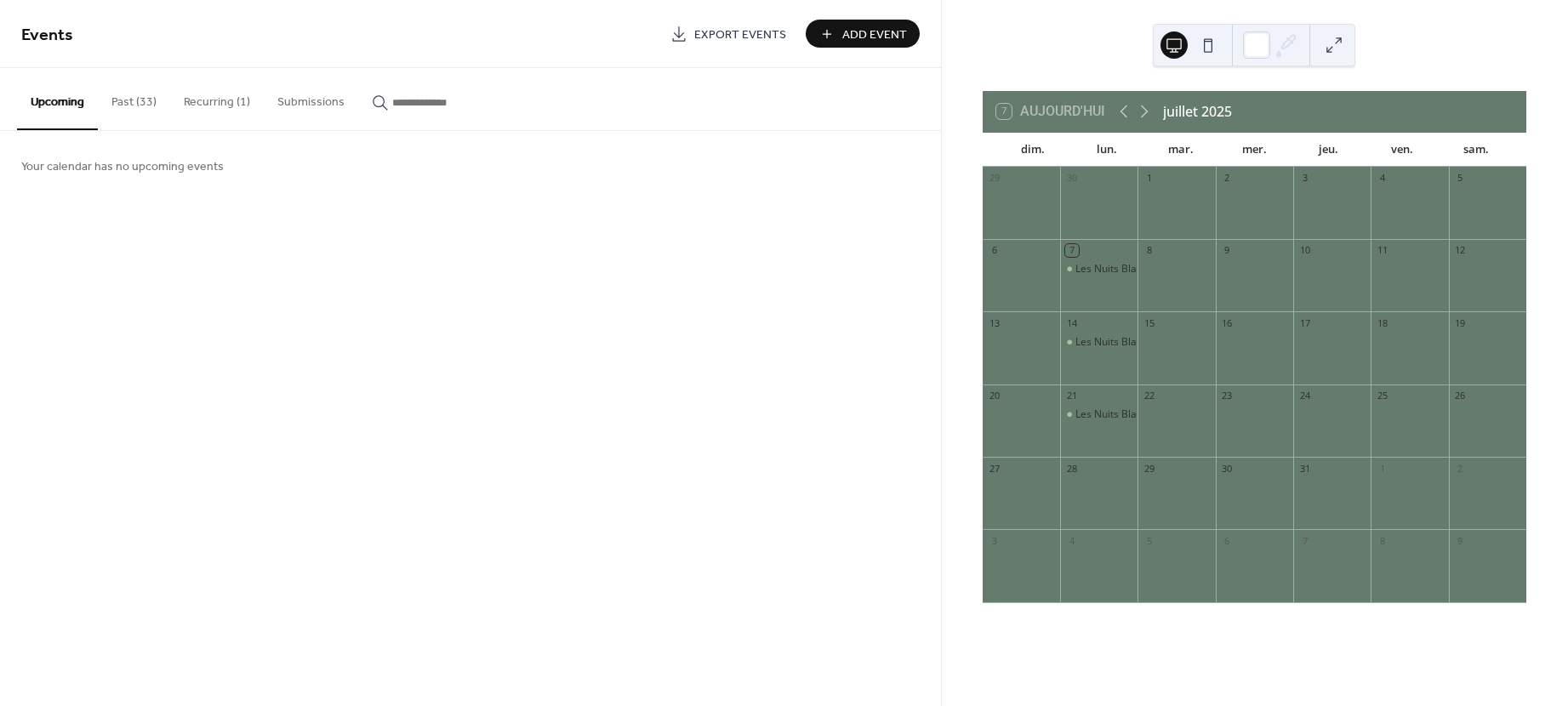 click on "12" at bounding box center (1487, 250) 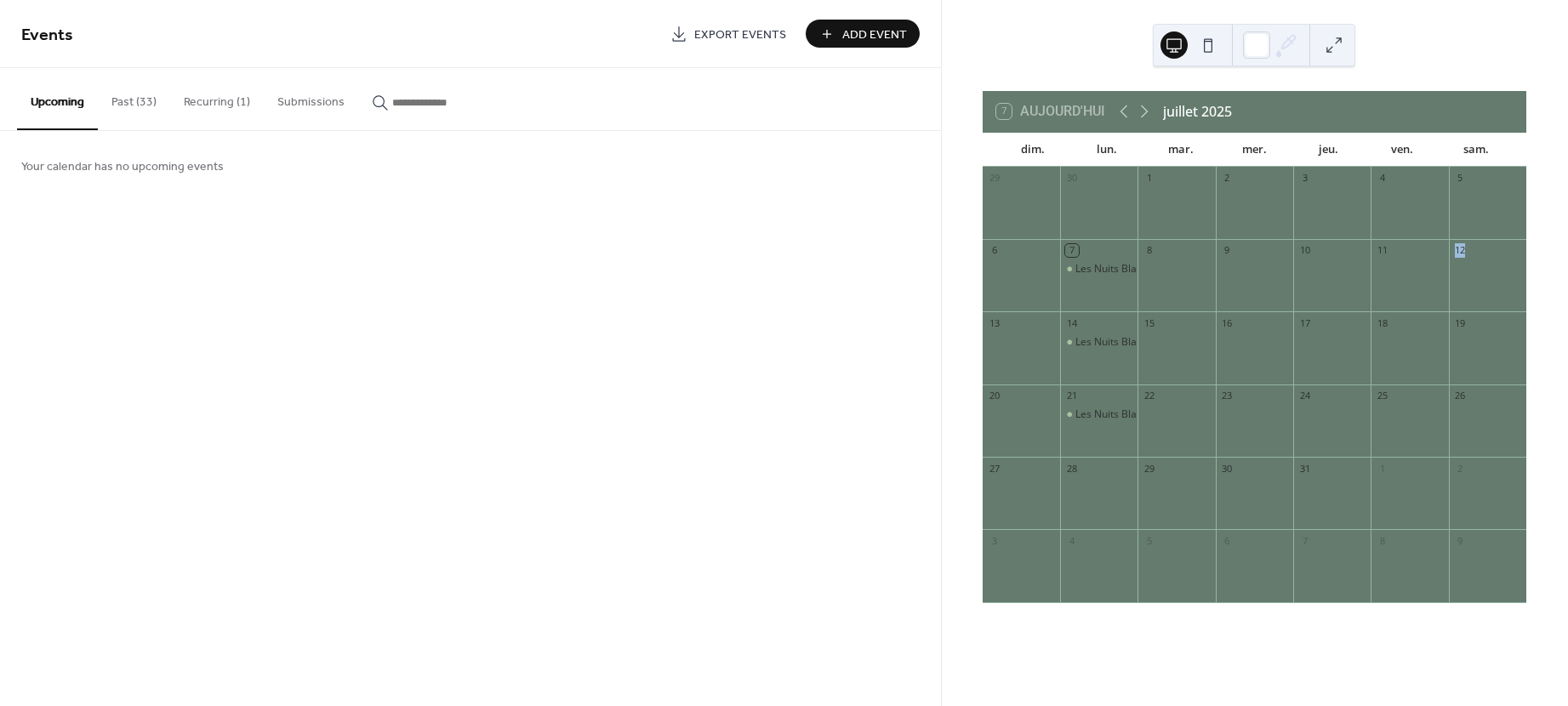 click on "12" at bounding box center [1487, 250] 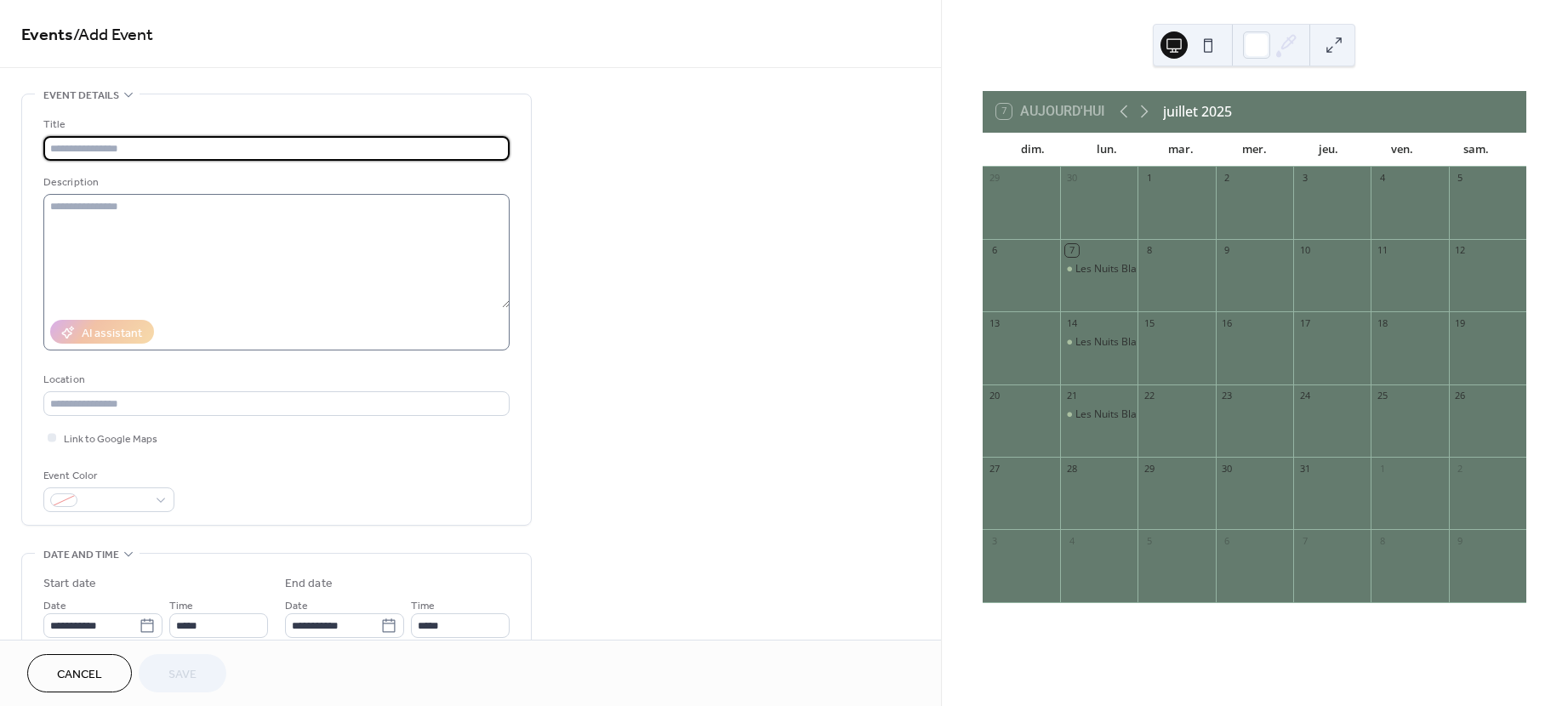 scroll, scrollTop: 26, scrollLeft: 0, axis: vertical 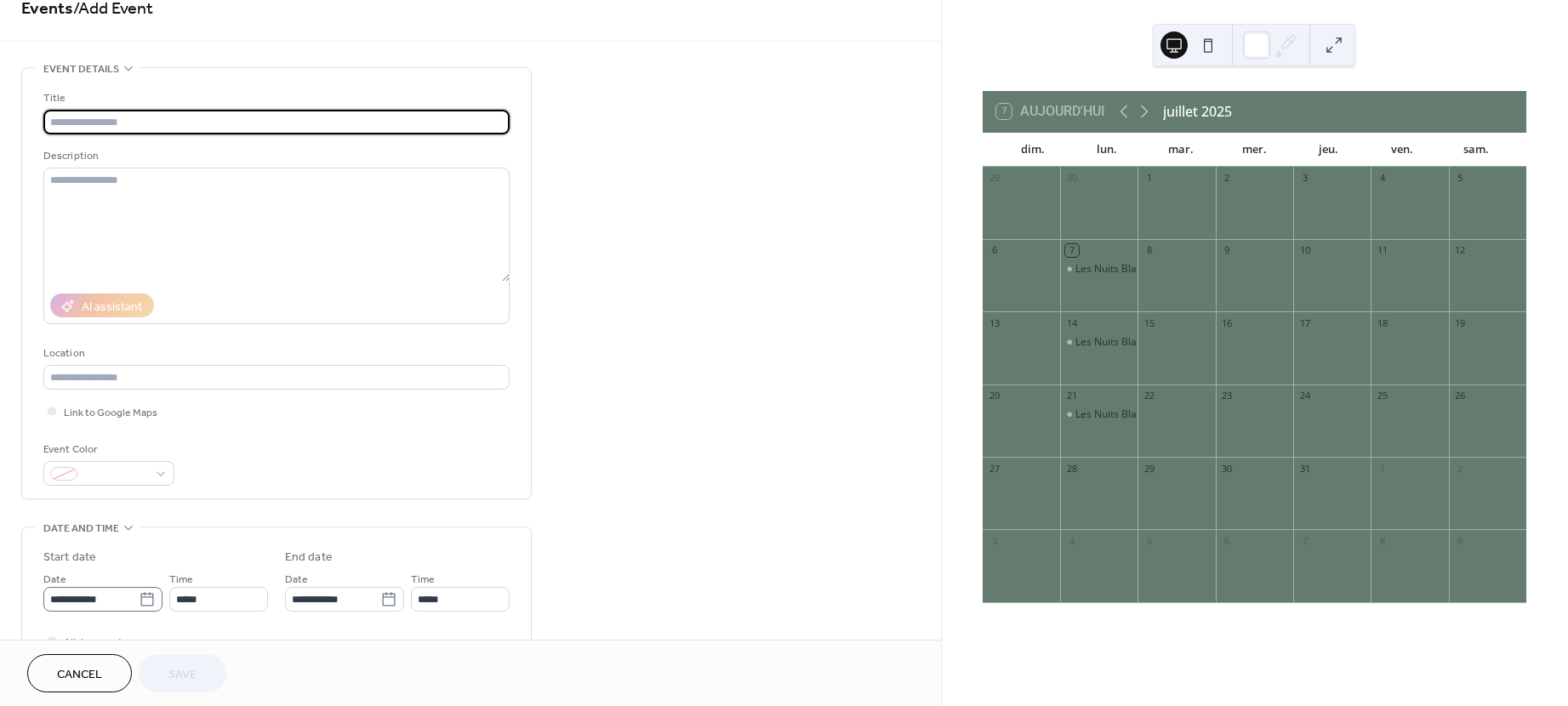 click 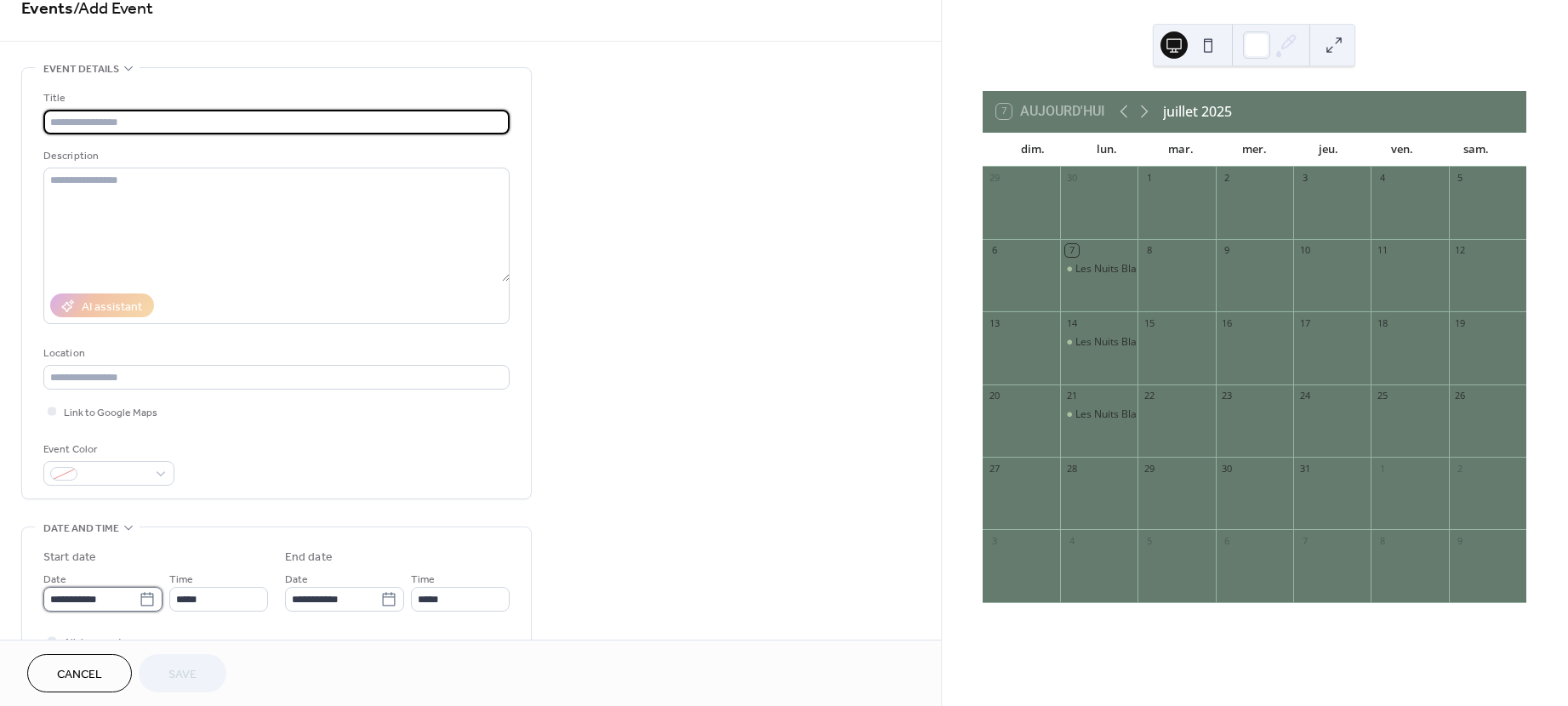 click on "**********" at bounding box center [91, 599] 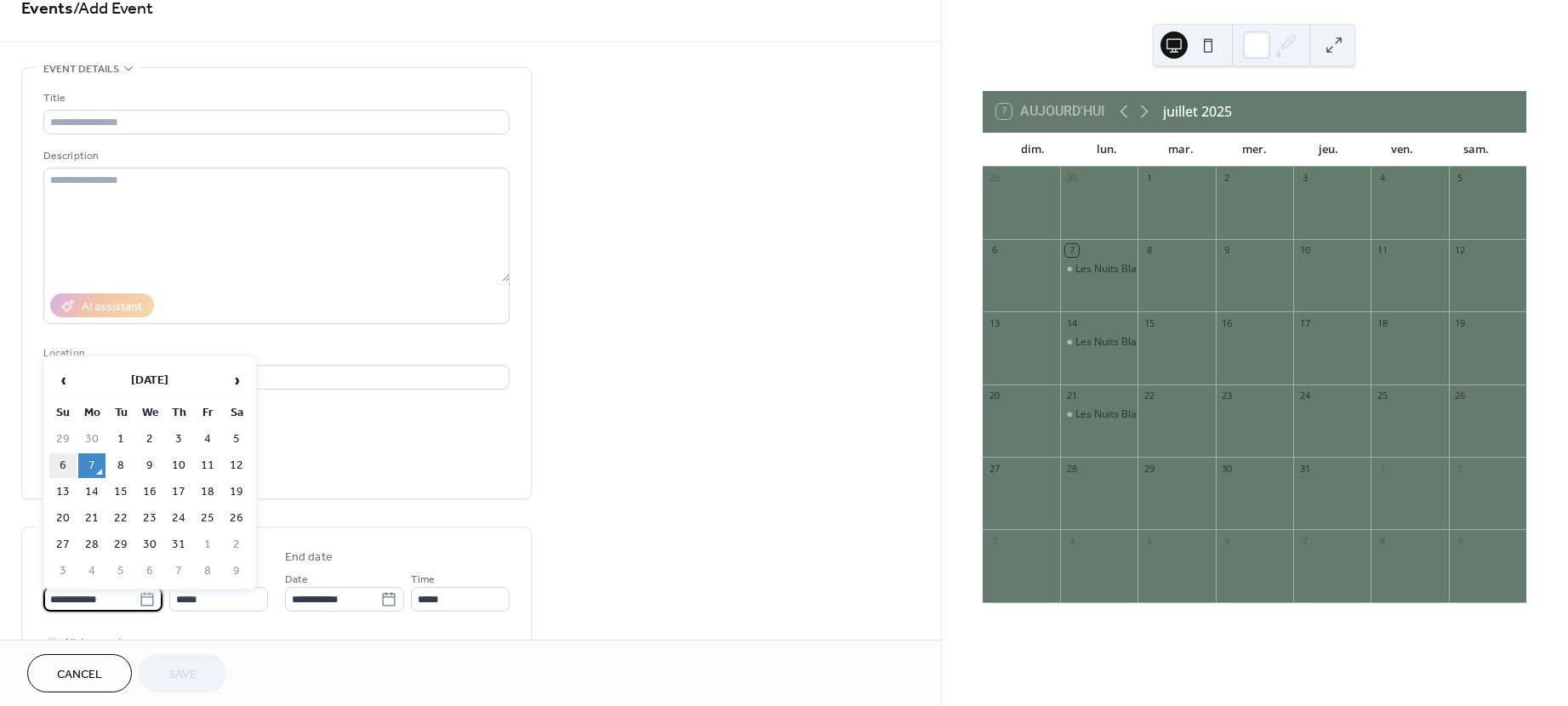 click on "6" at bounding box center [63, 465] 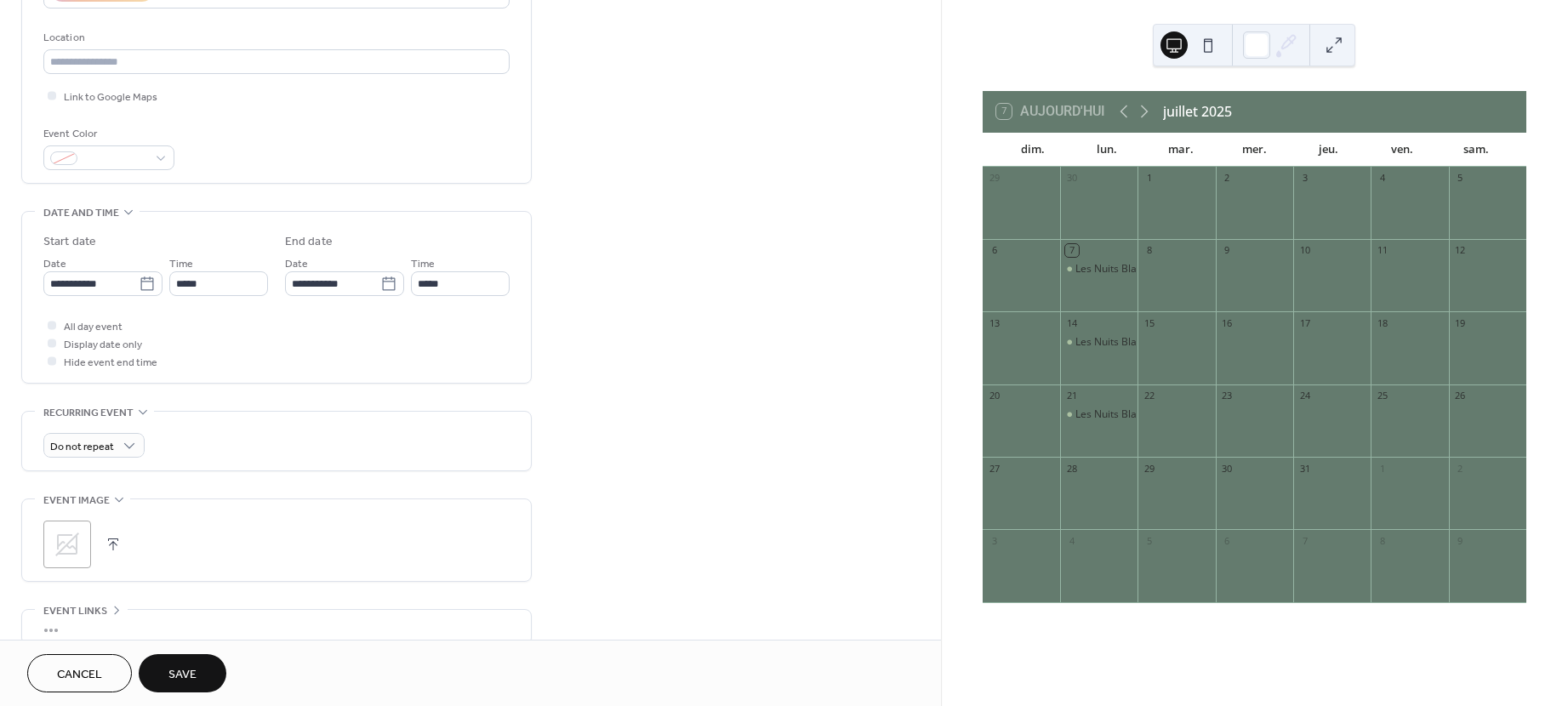 scroll, scrollTop: 428, scrollLeft: 0, axis: vertical 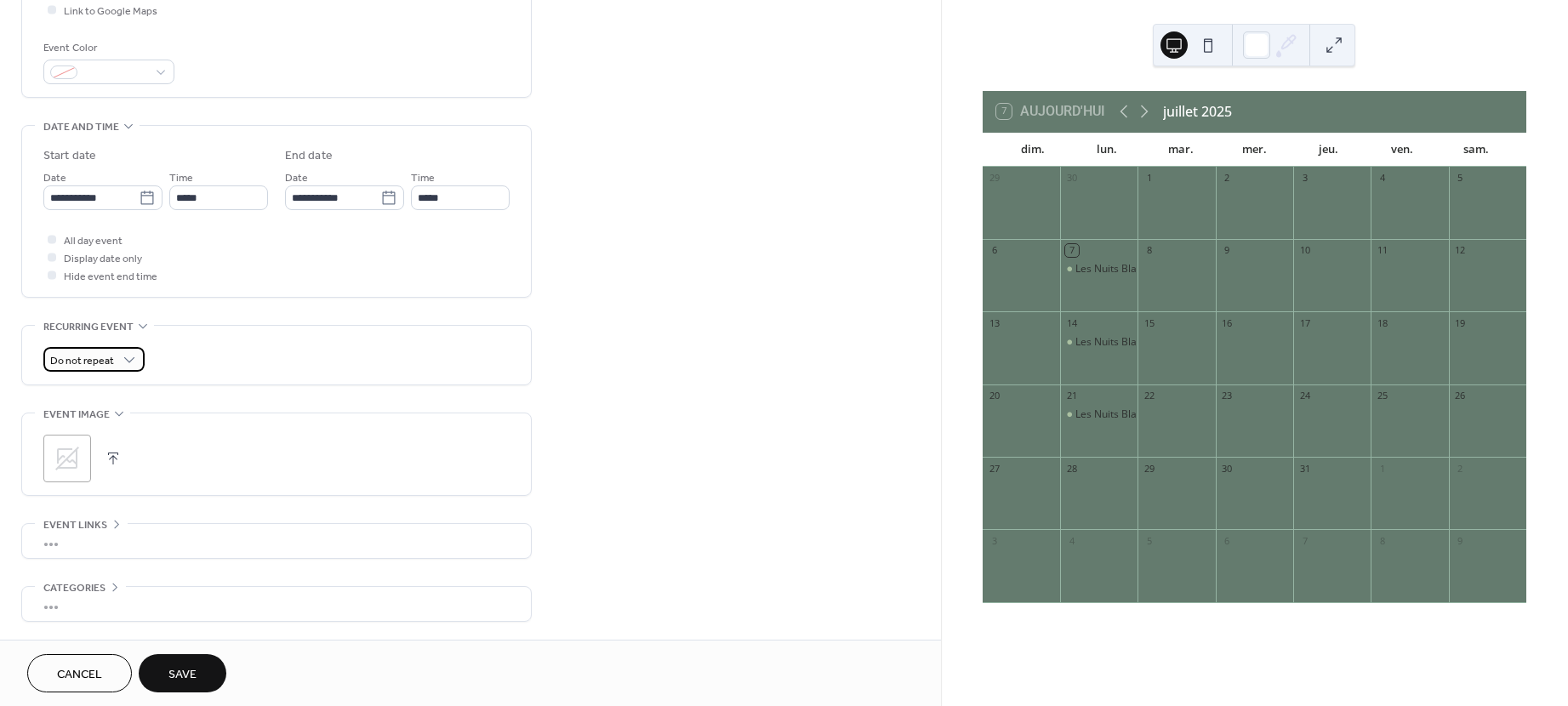 click on "Do not repeat" at bounding box center (82, 361) 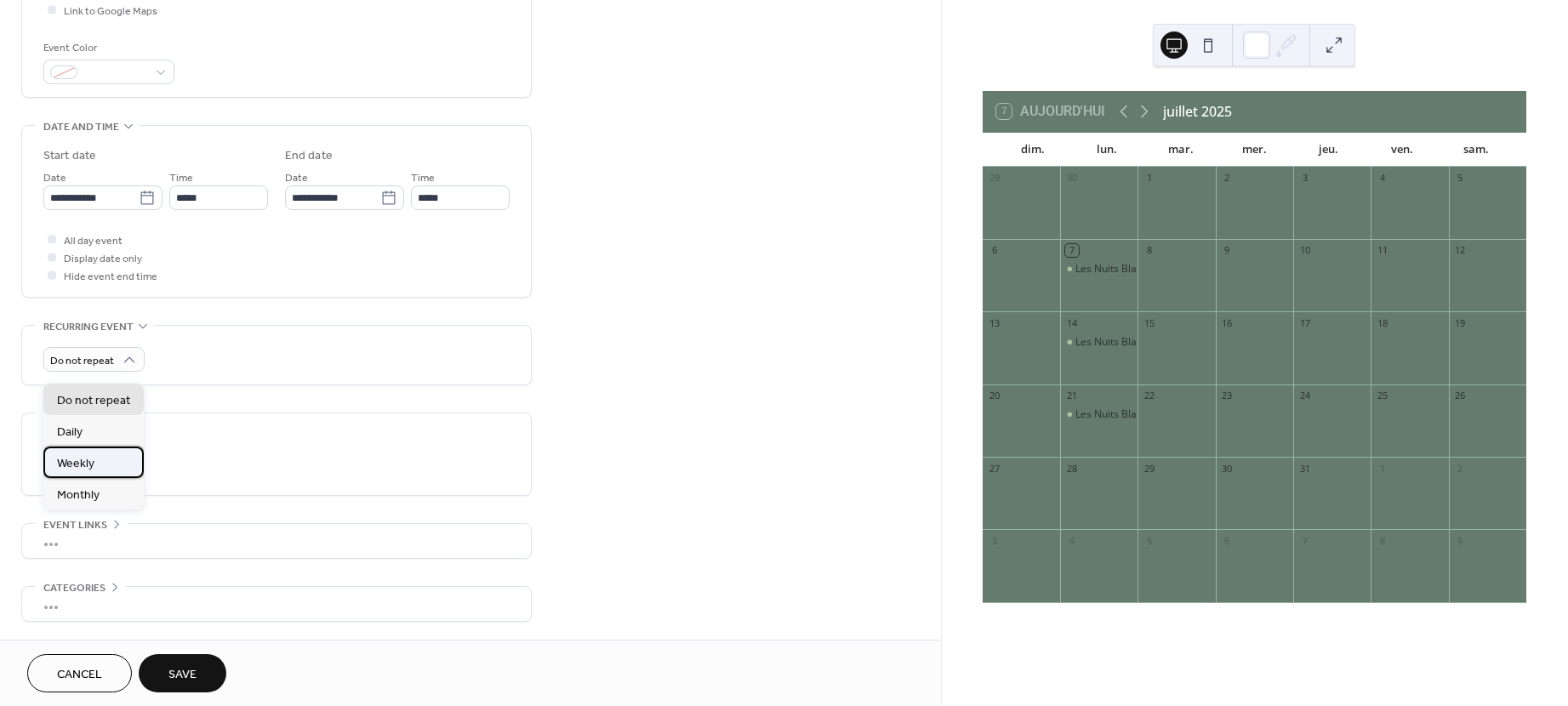 click on "Weekly" at bounding box center [94, 462] 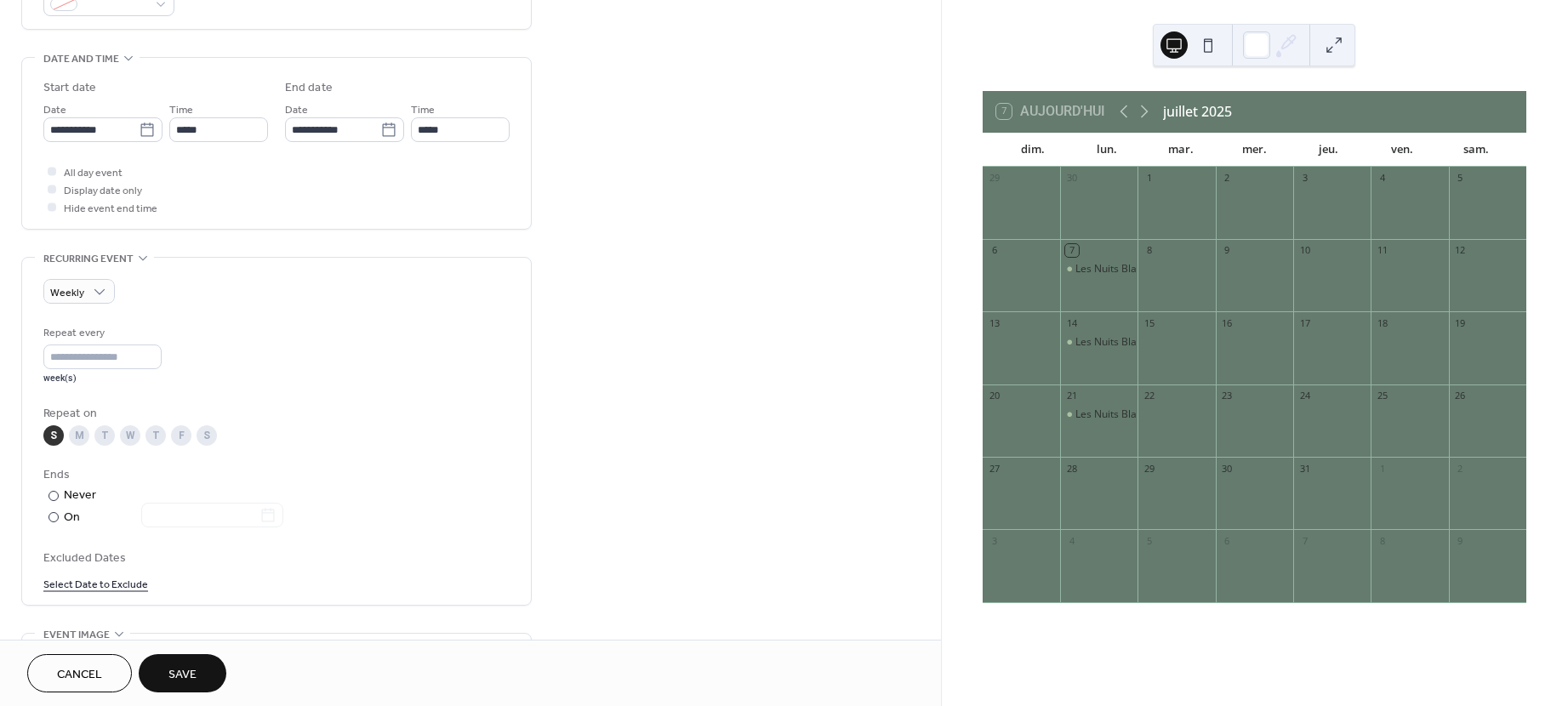 scroll, scrollTop: 736, scrollLeft: 0, axis: vertical 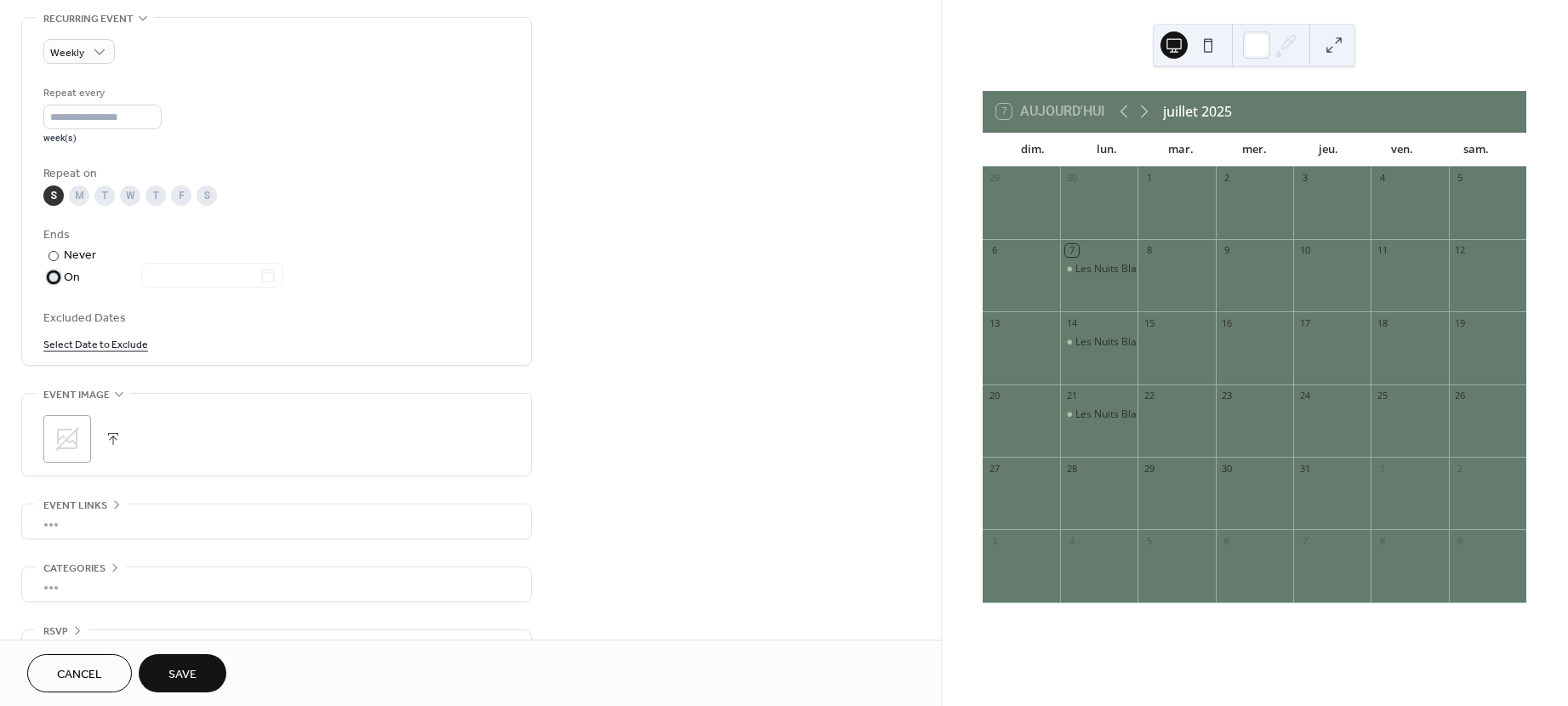 click at bounding box center [54, 277] 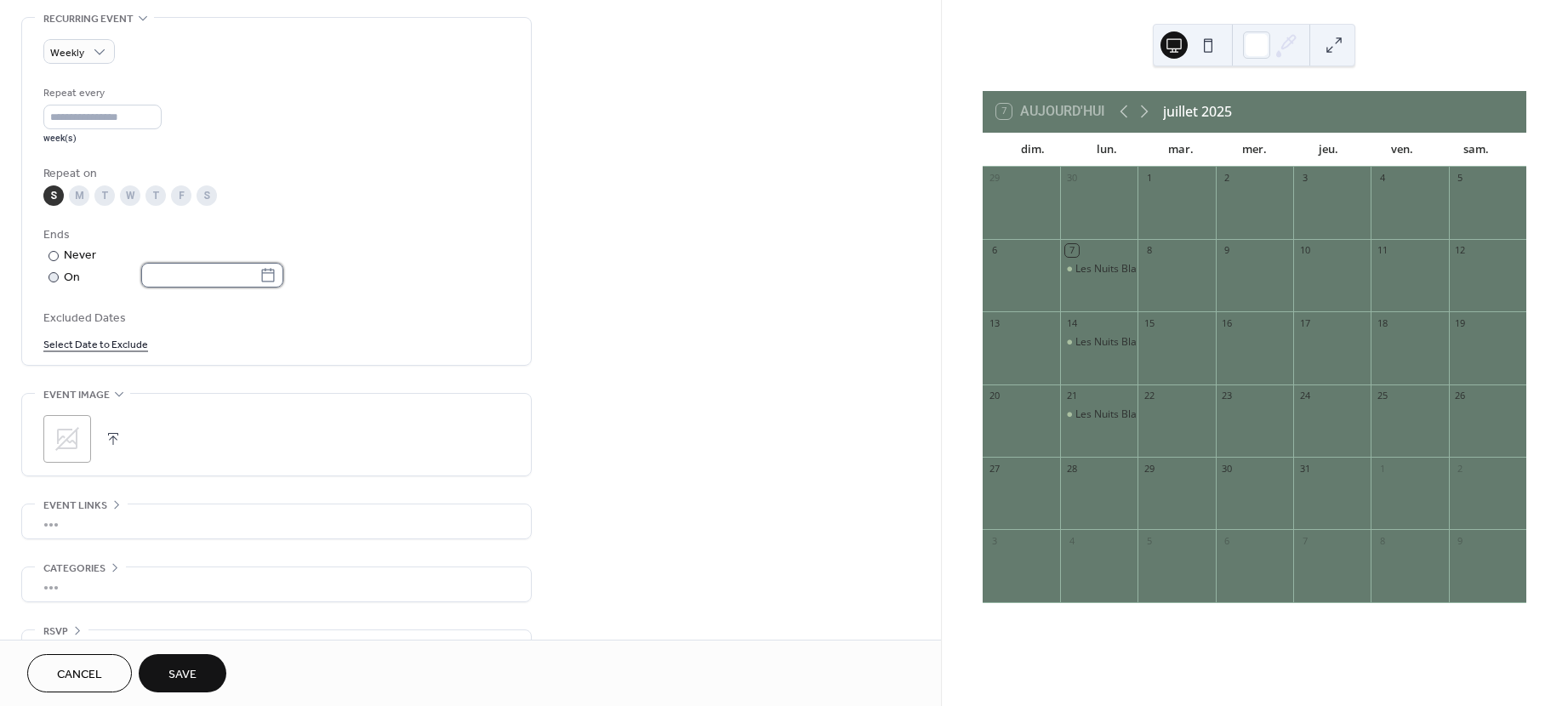 click at bounding box center [200, 275] 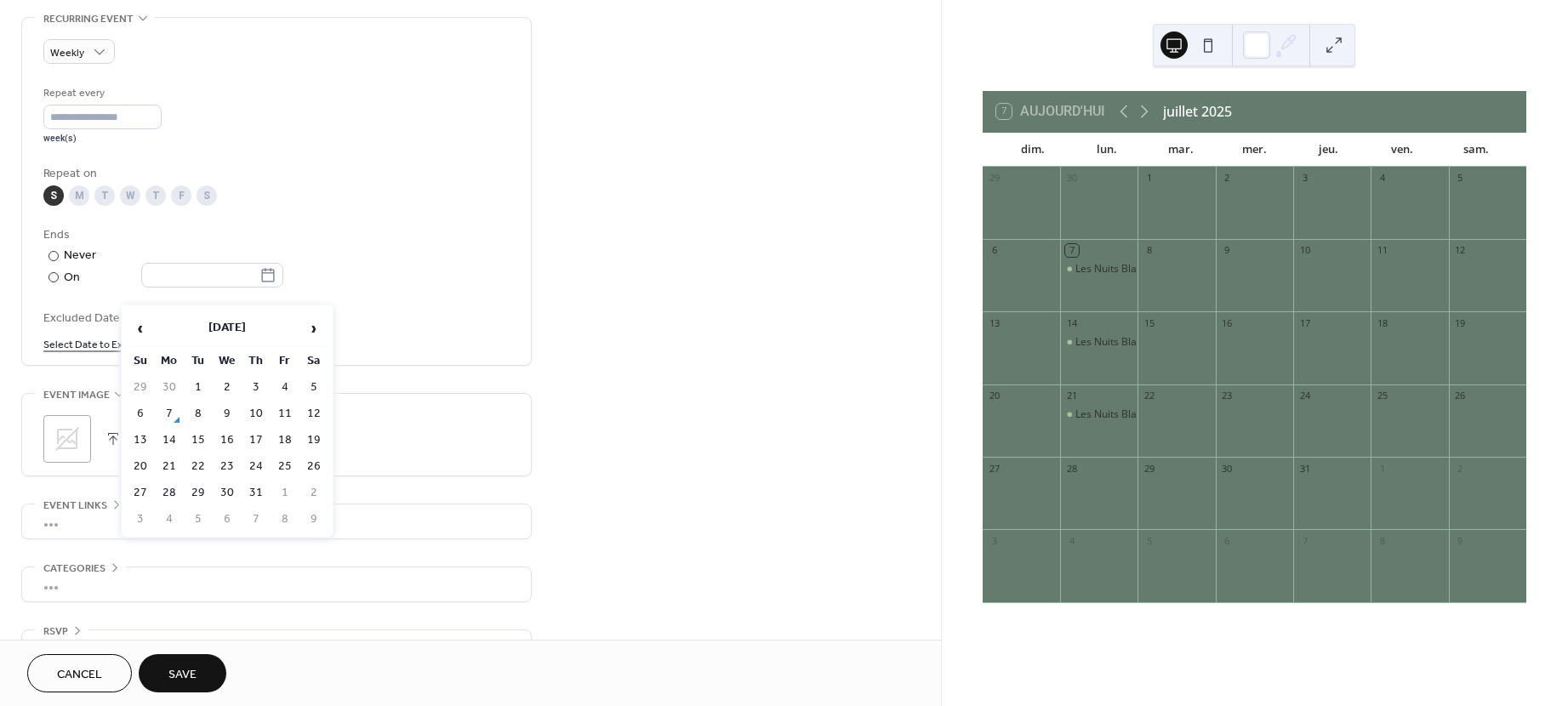 click on "27" at bounding box center [140, 492] 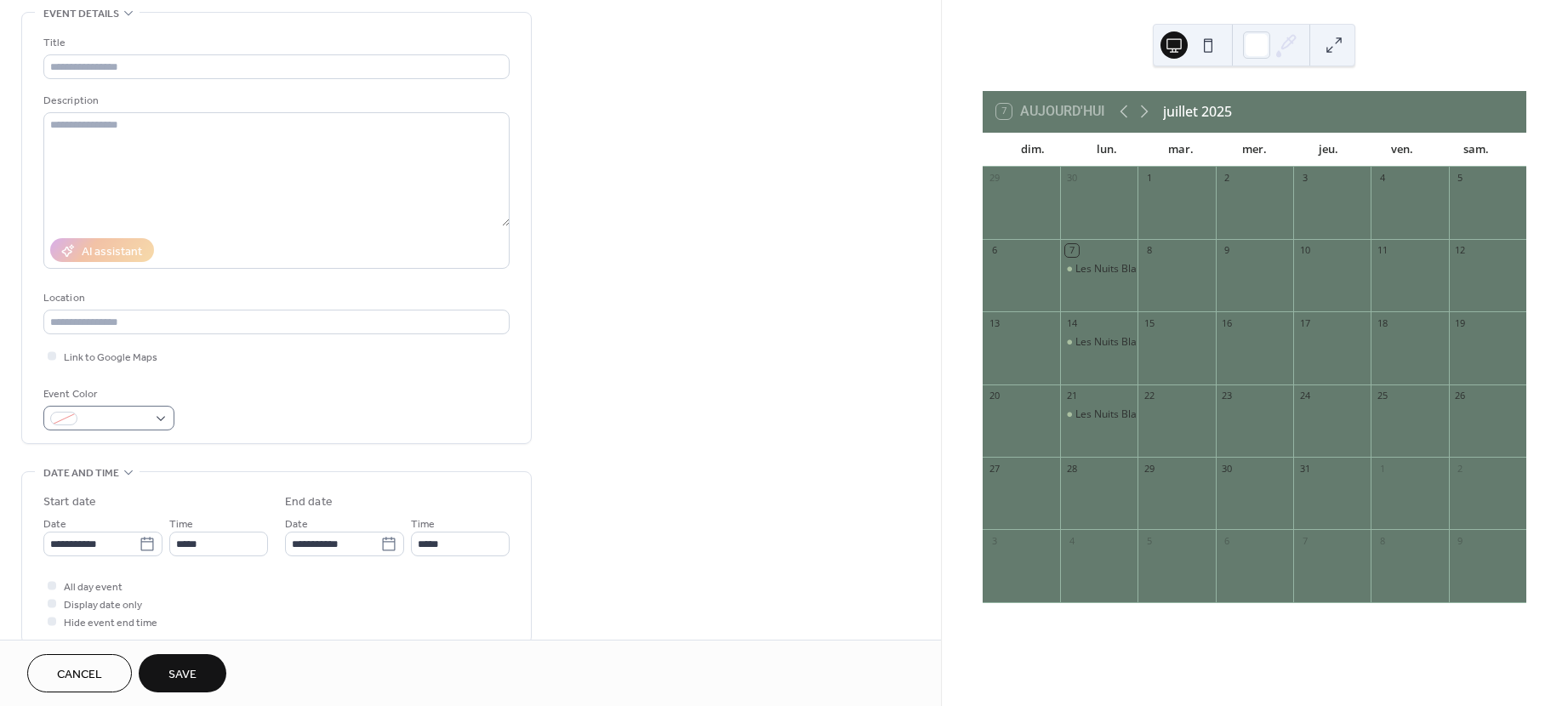 scroll, scrollTop: 0, scrollLeft: 0, axis: both 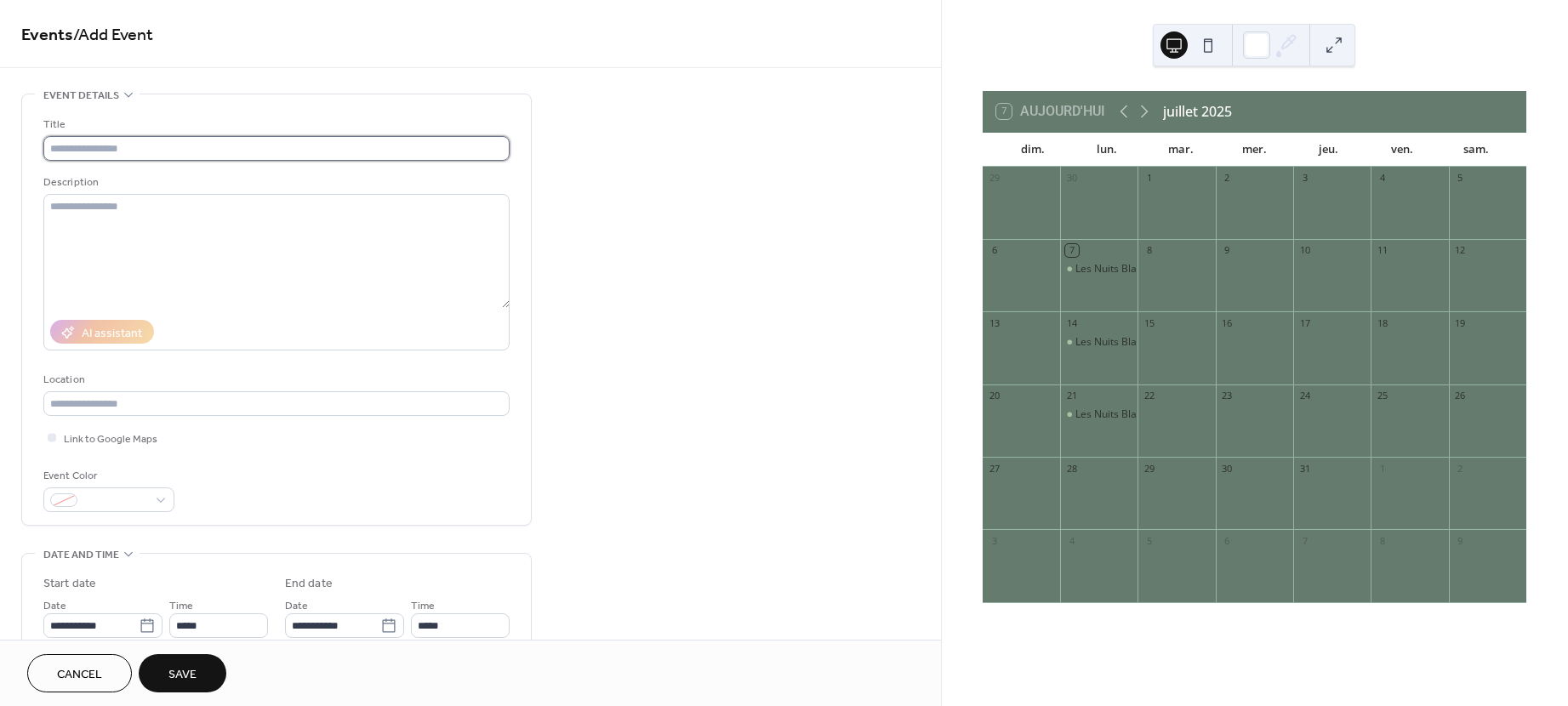 click at bounding box center [277, 148] 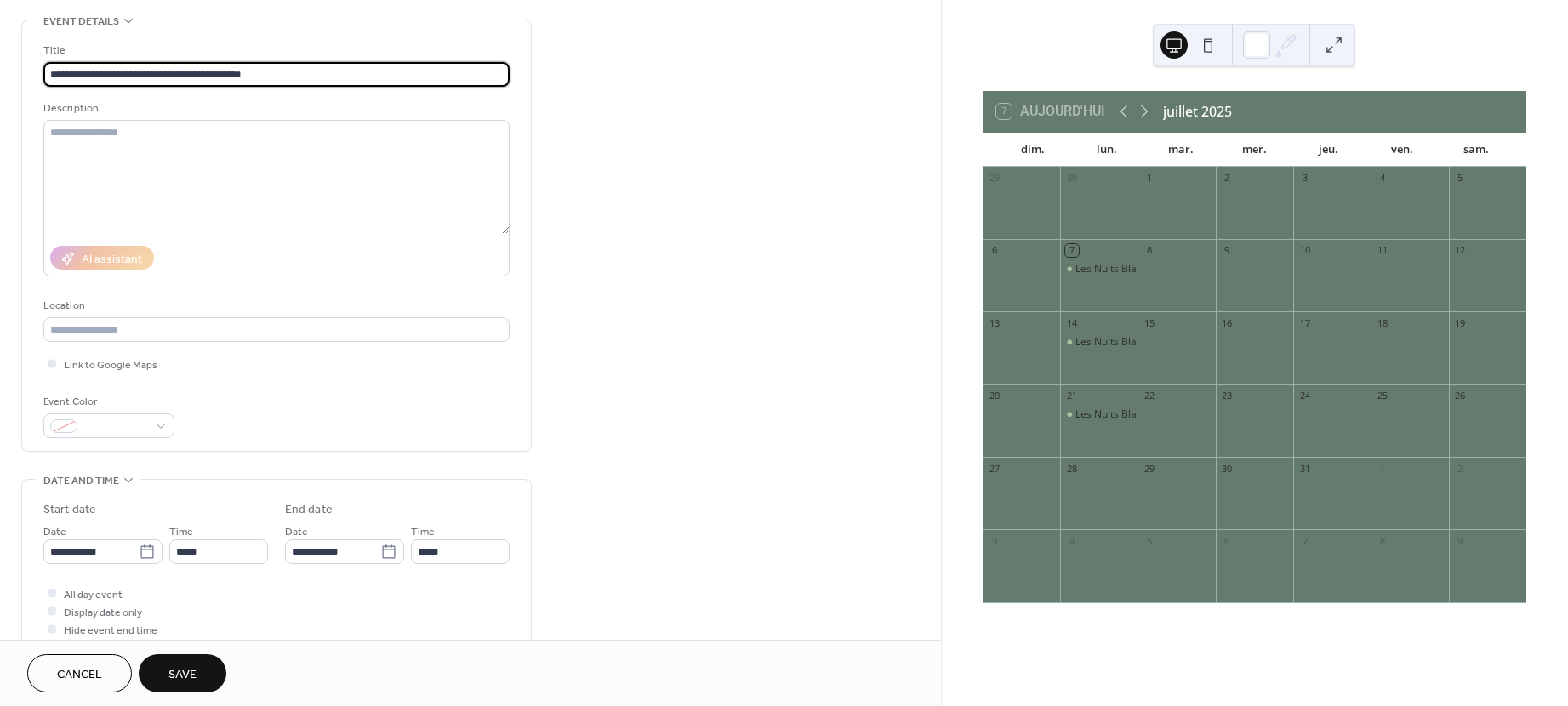 scroll, scrollTop: 215, scrollLeft: 0, axis: vertical 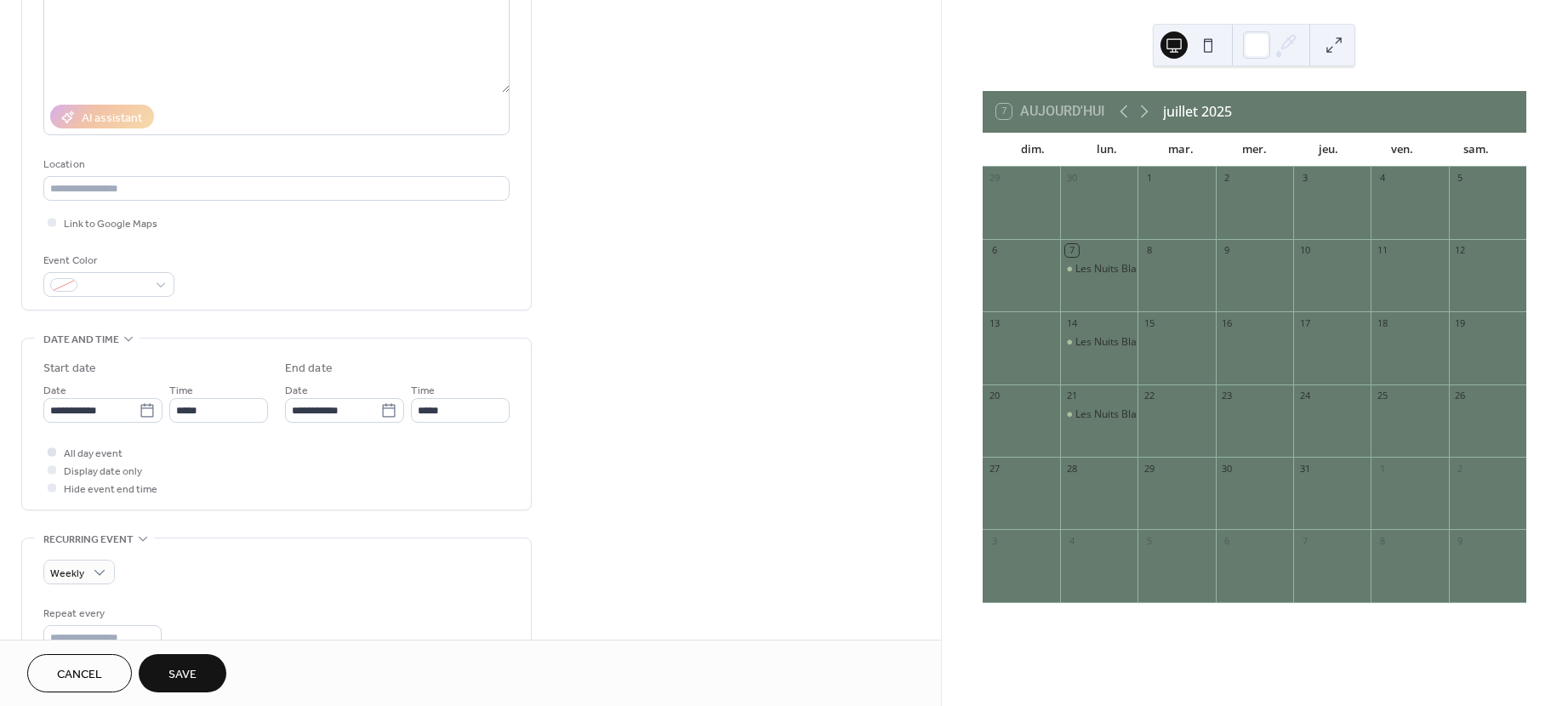 type on "**********" 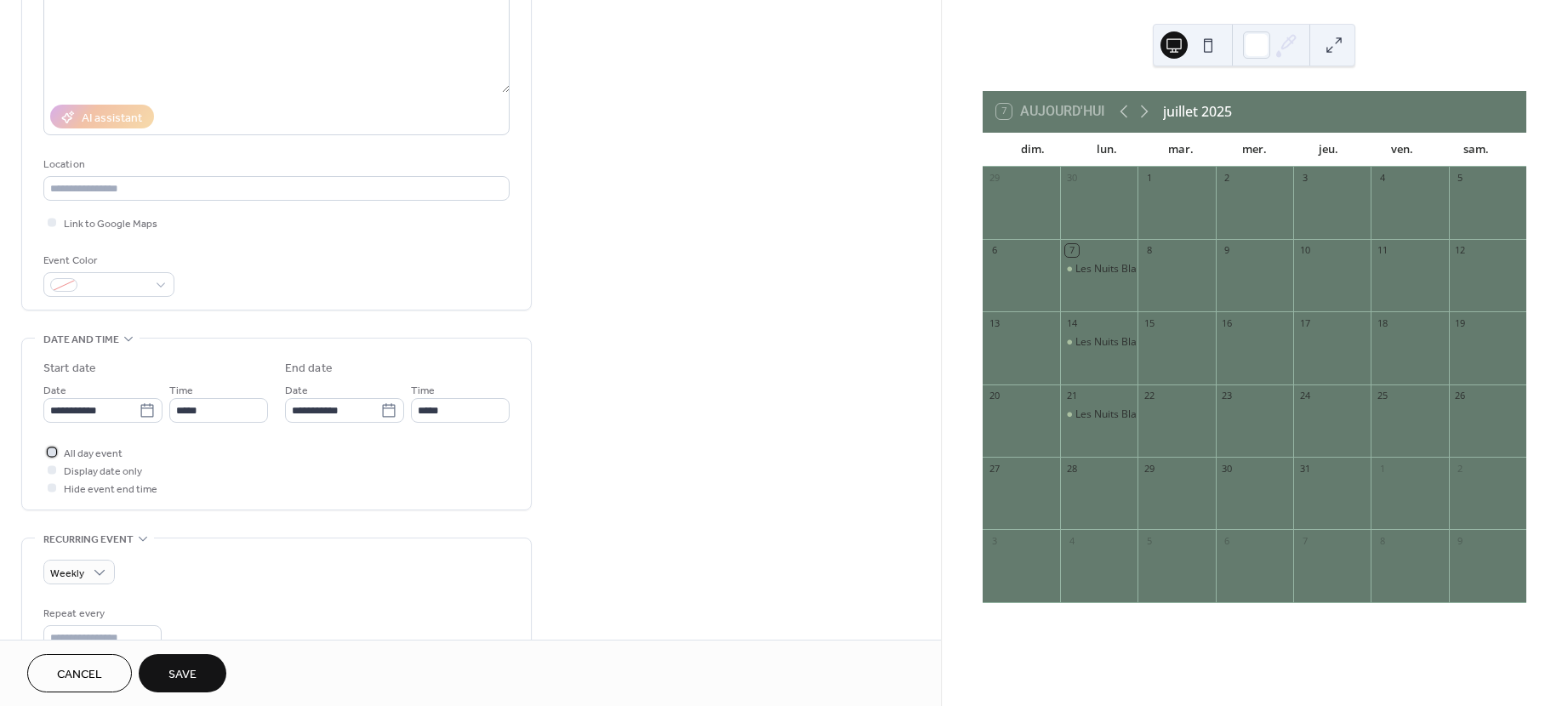 click on "All day event" at bounding box center [93, 453] 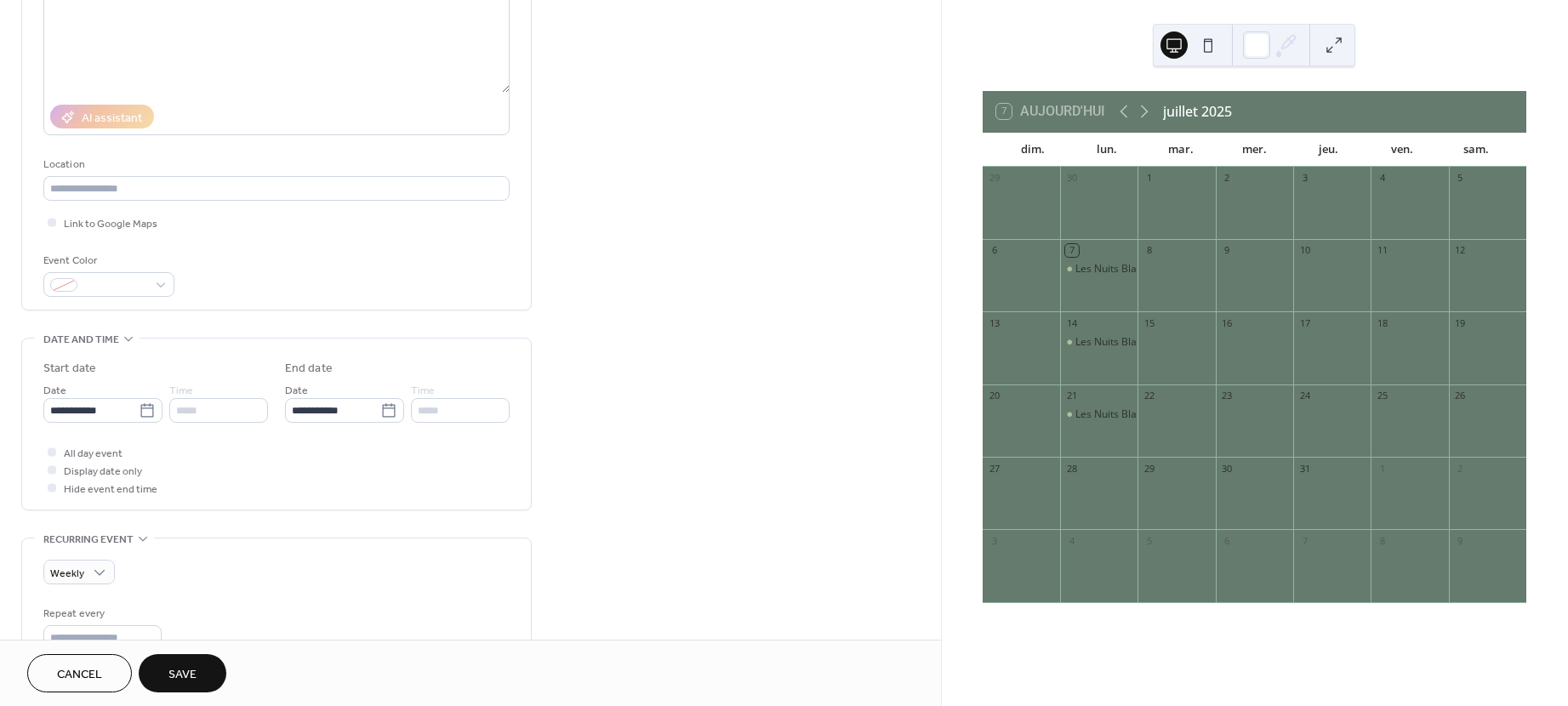 click on "Save" at bounding box center (182, 675) 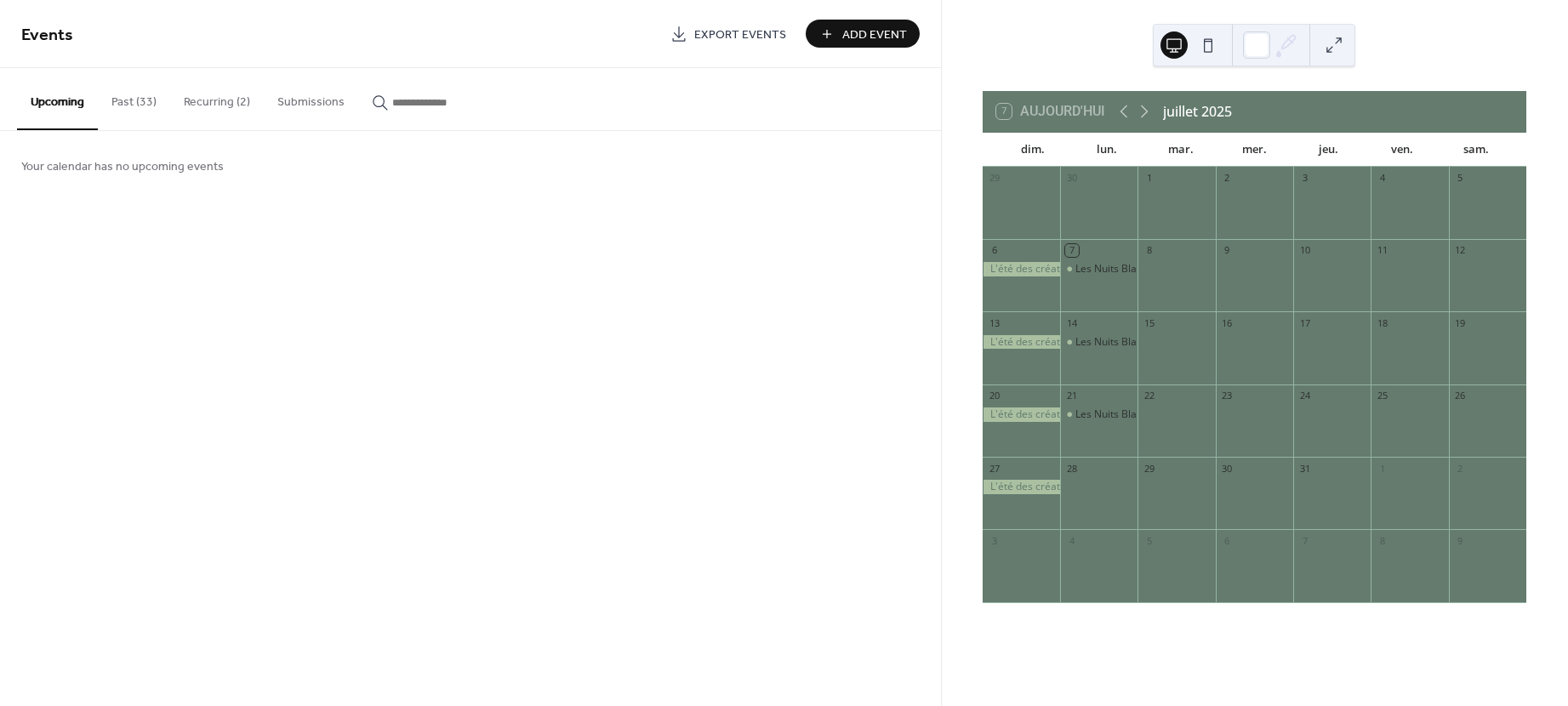 click on "10" at bounding box center (1331, 250) 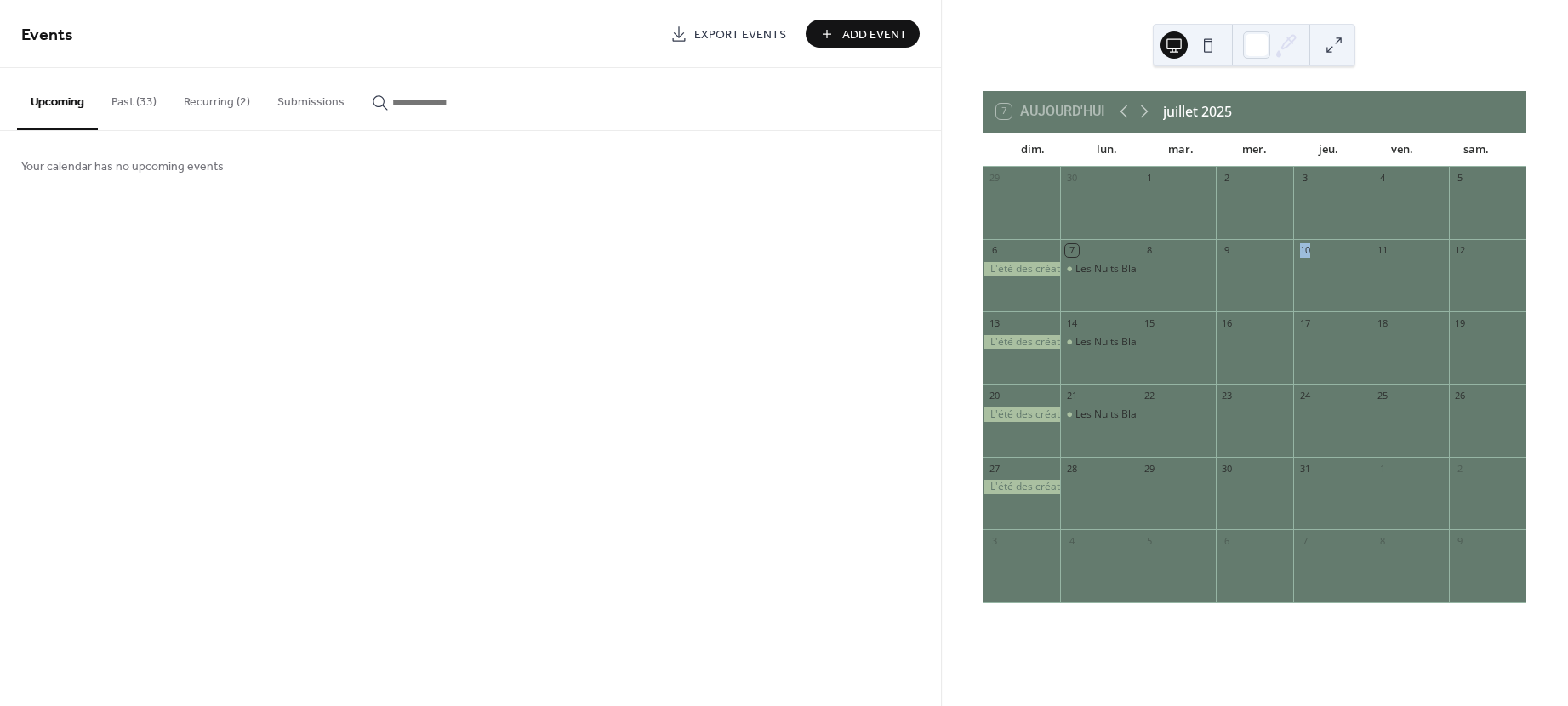 click on "10" at bounding box center (1331, 250) 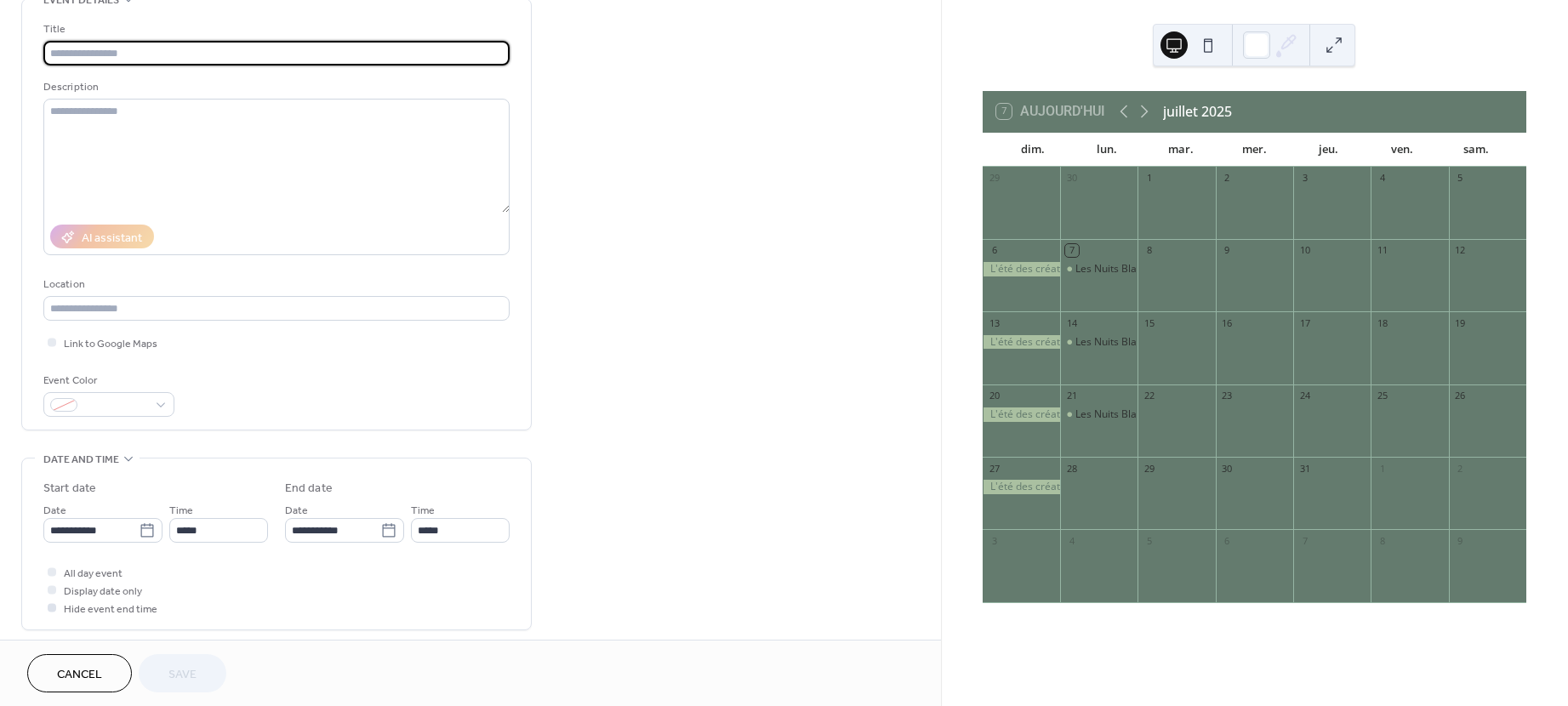 scroll, scrollTop: 159, scrollLeft: 0, axis: vertical 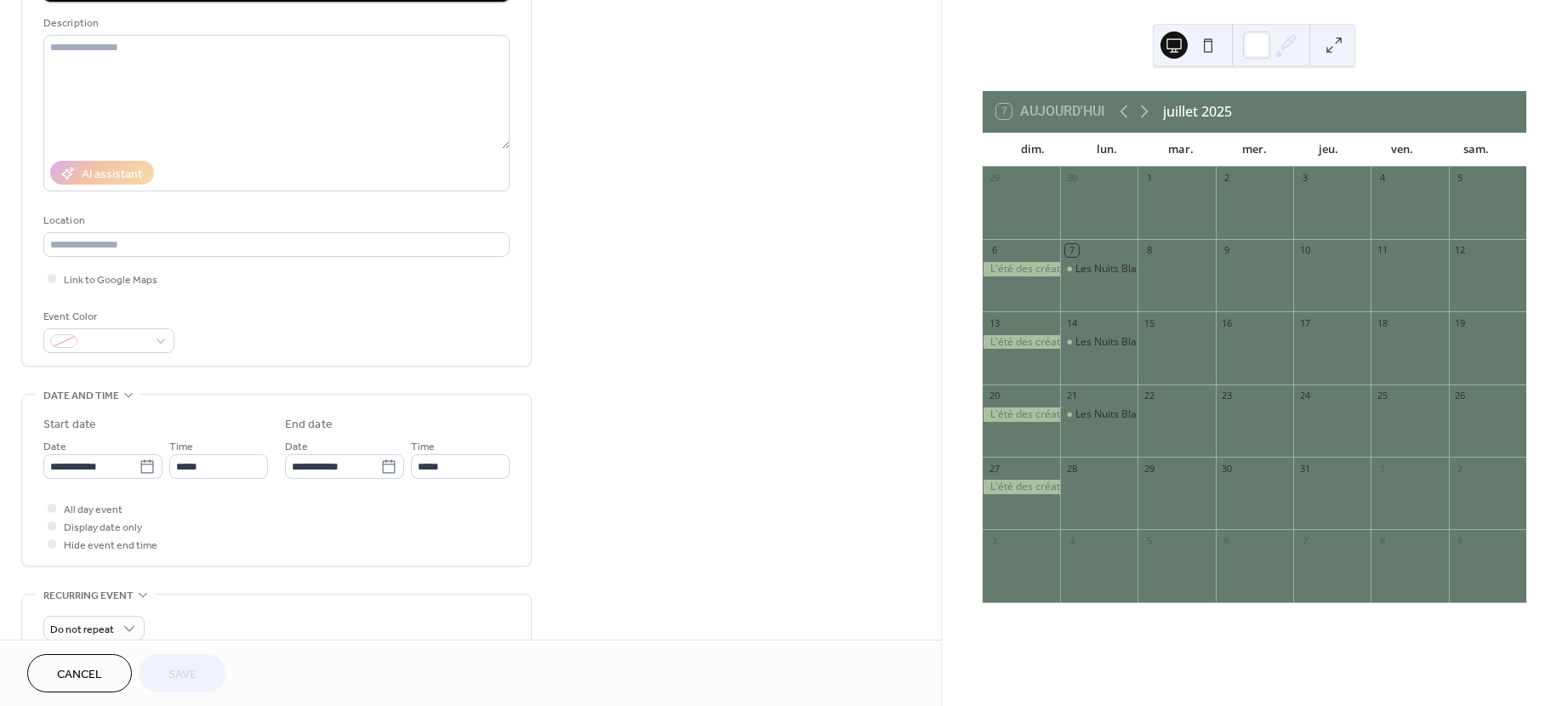 click on "**********" at bounding box center (103, 458) 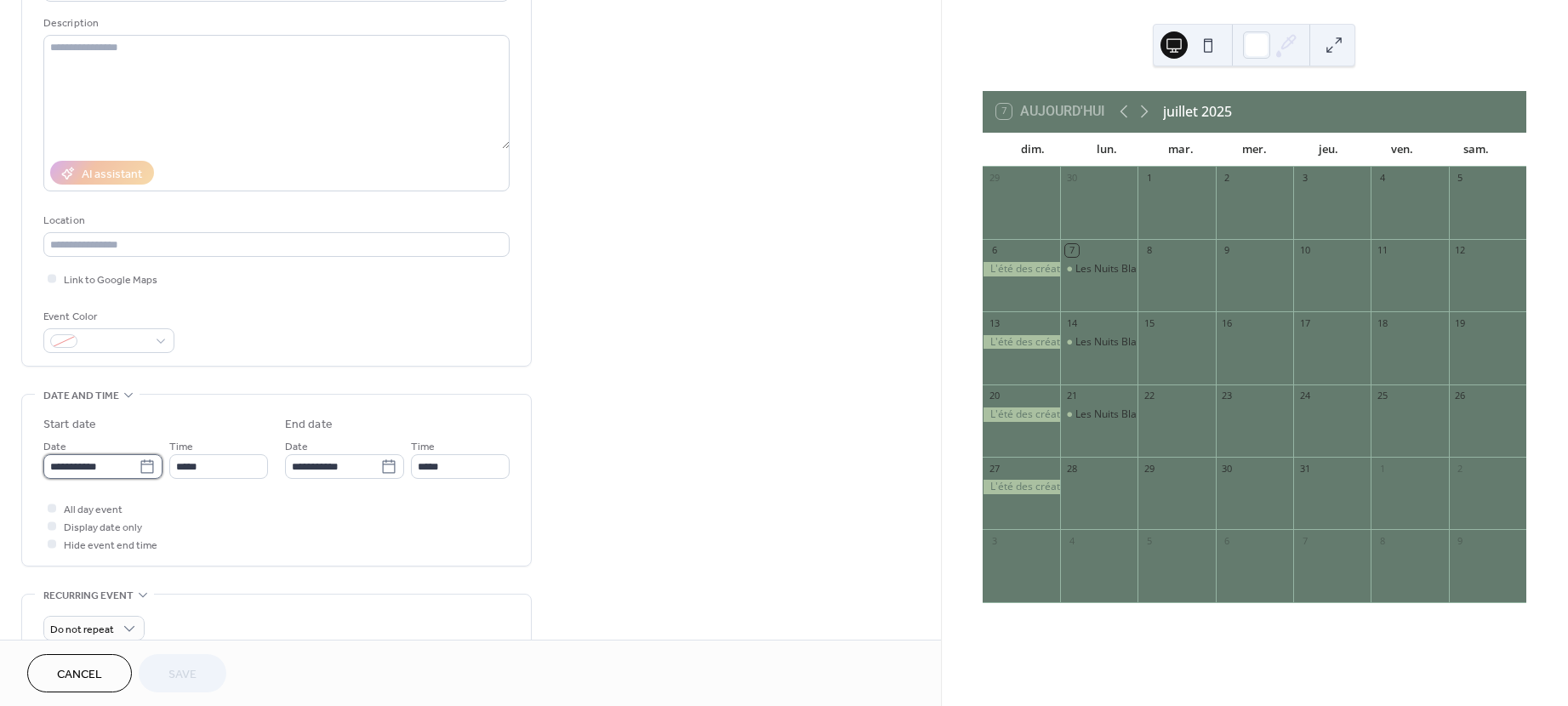 click on "**********" at bounding box center (91, 466) 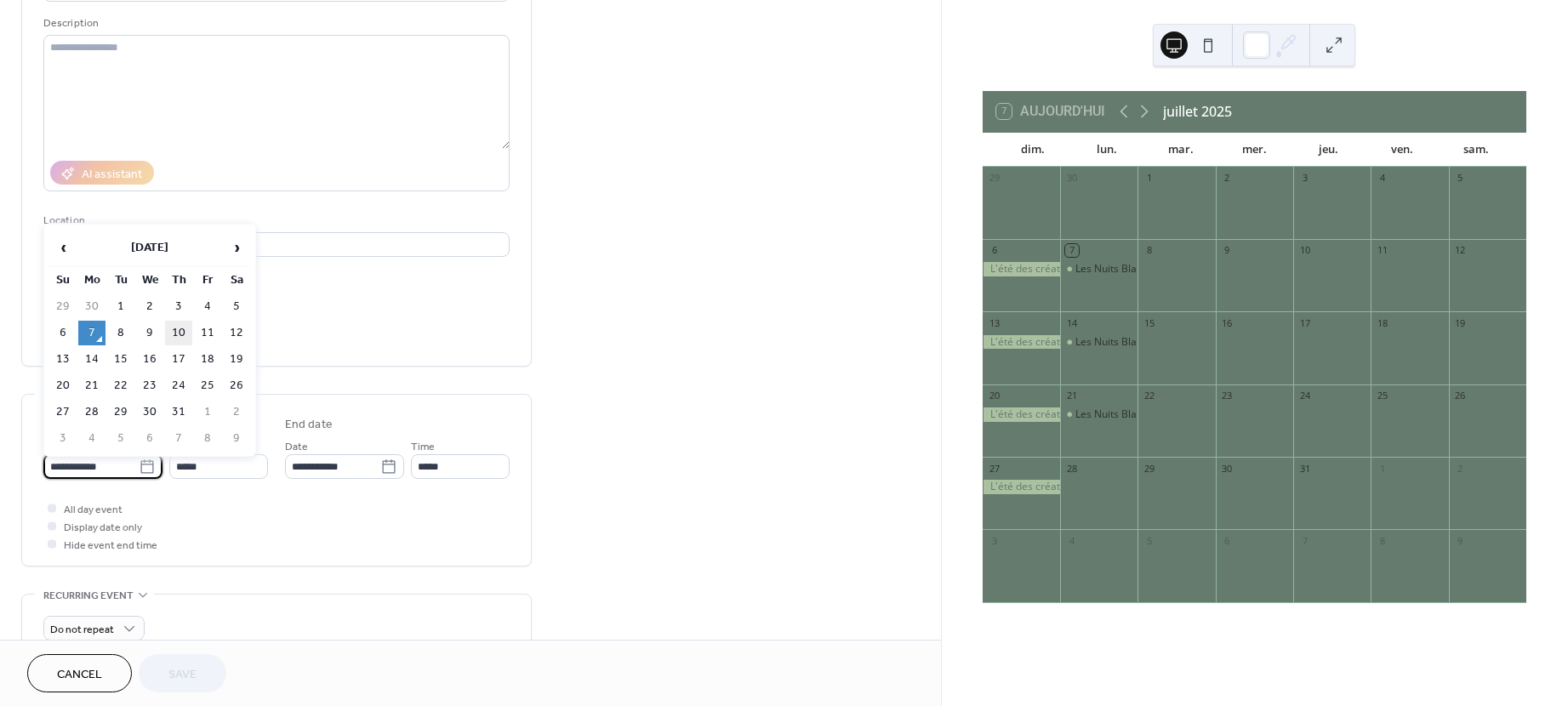 click on "10" at bounding box center (179, 333) 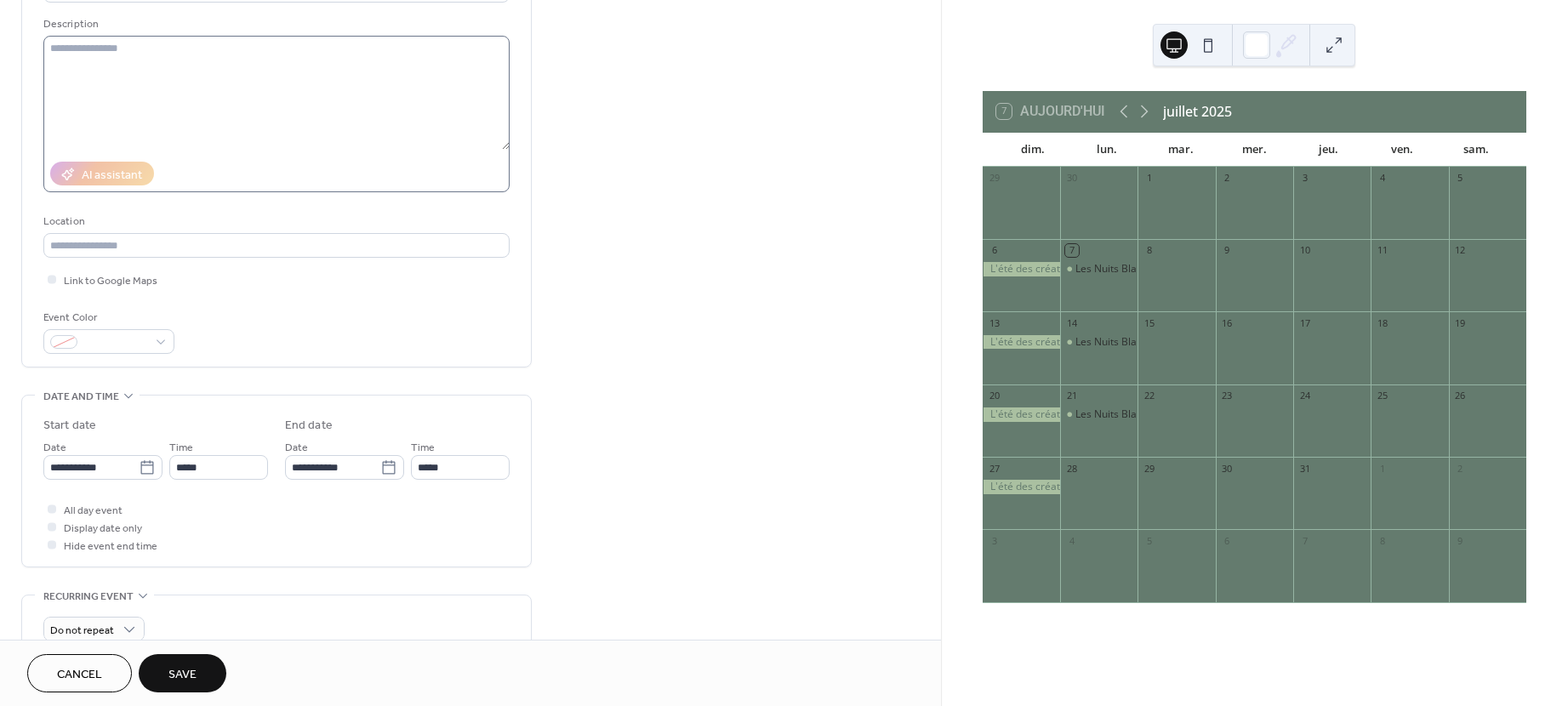 scroll, scrollTop: 0, scrollLeft: 0, axis: both 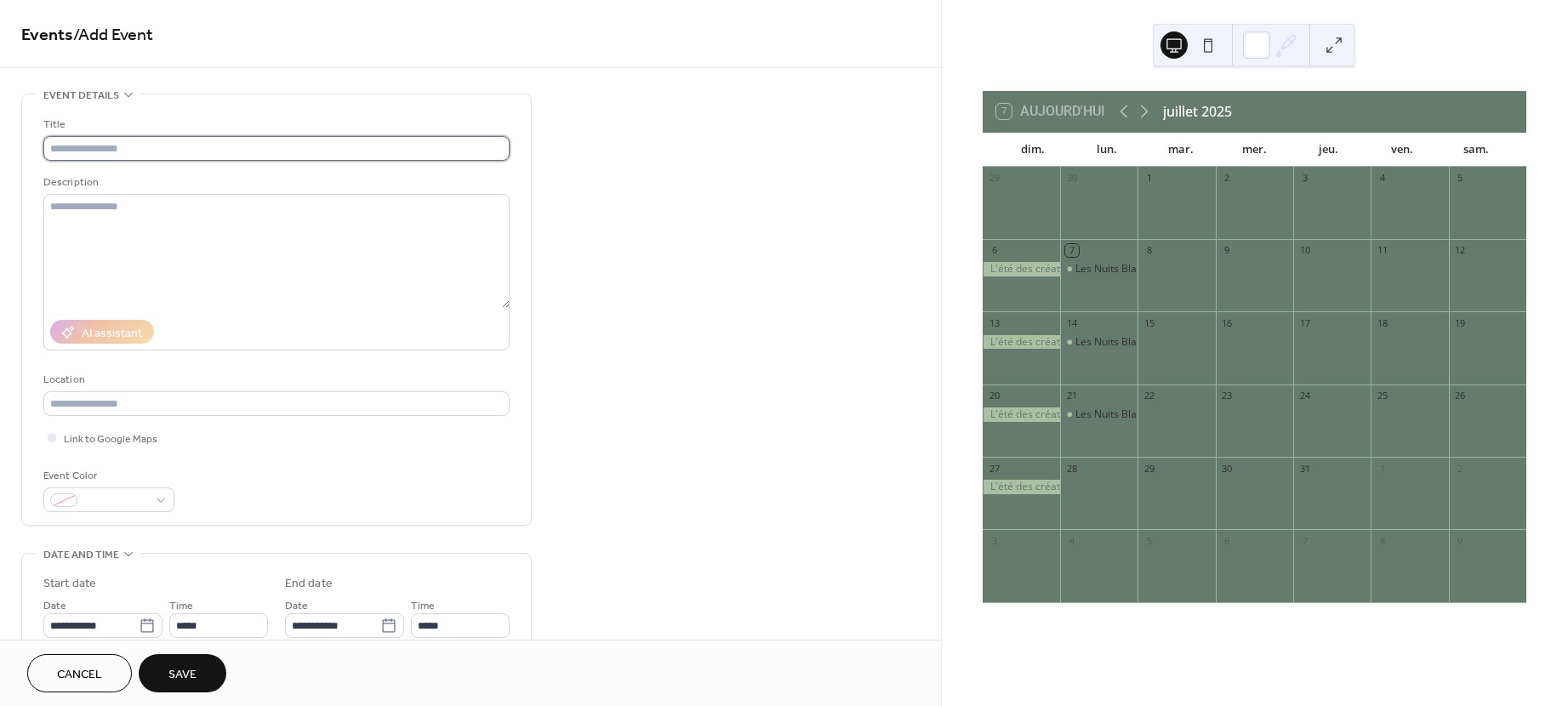 click at bounding box center [277, 148] 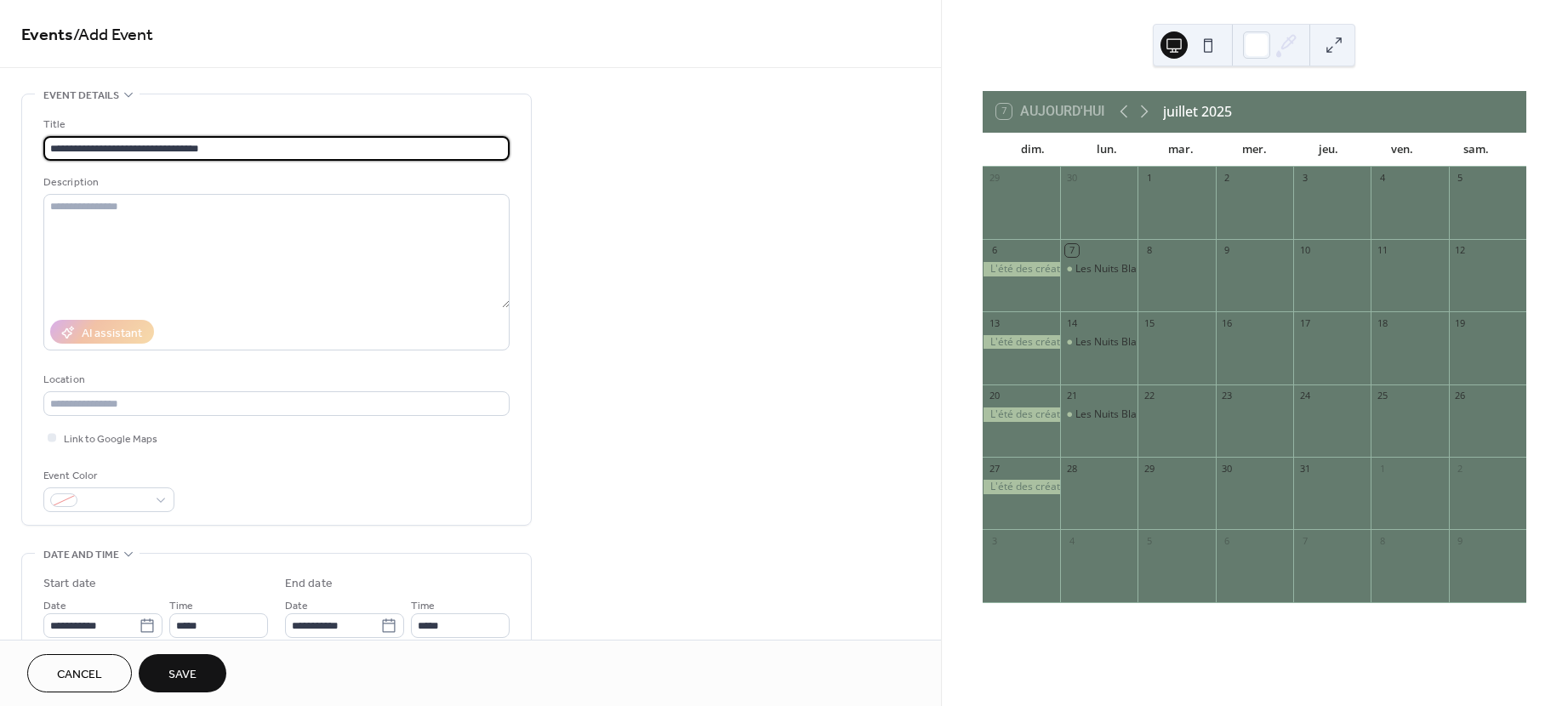 click on "**********" at bounding box center [277, 148] 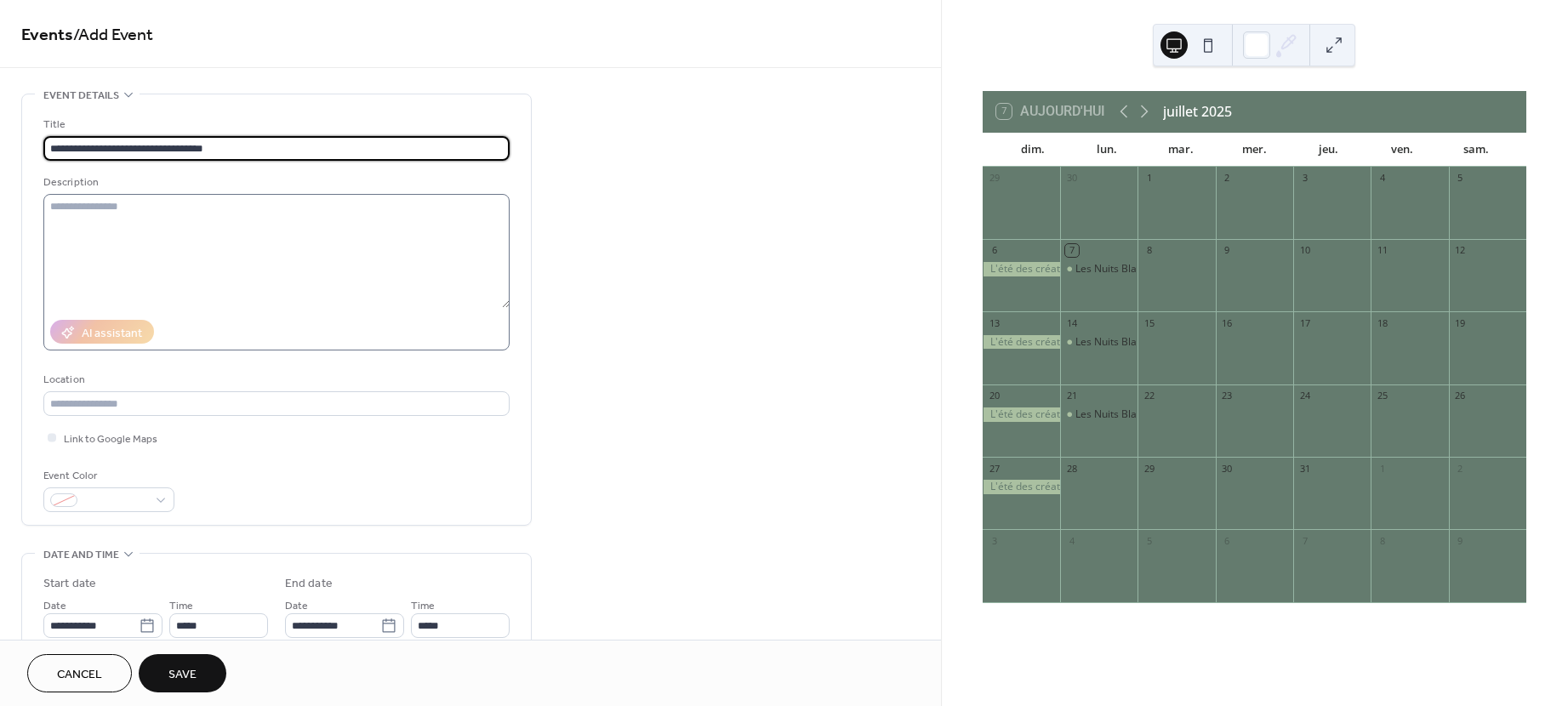 type on "**********" 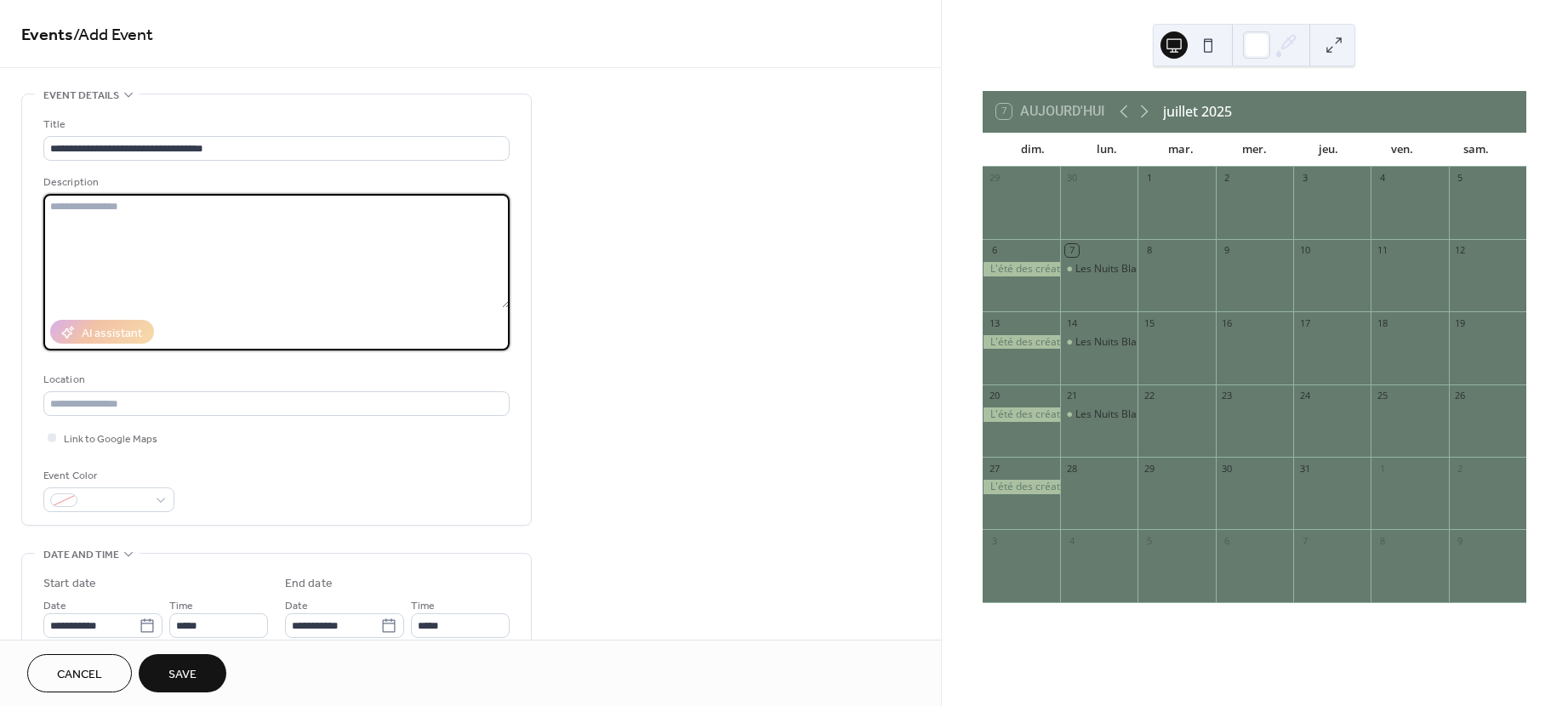 click at bounding box center (277, 251) 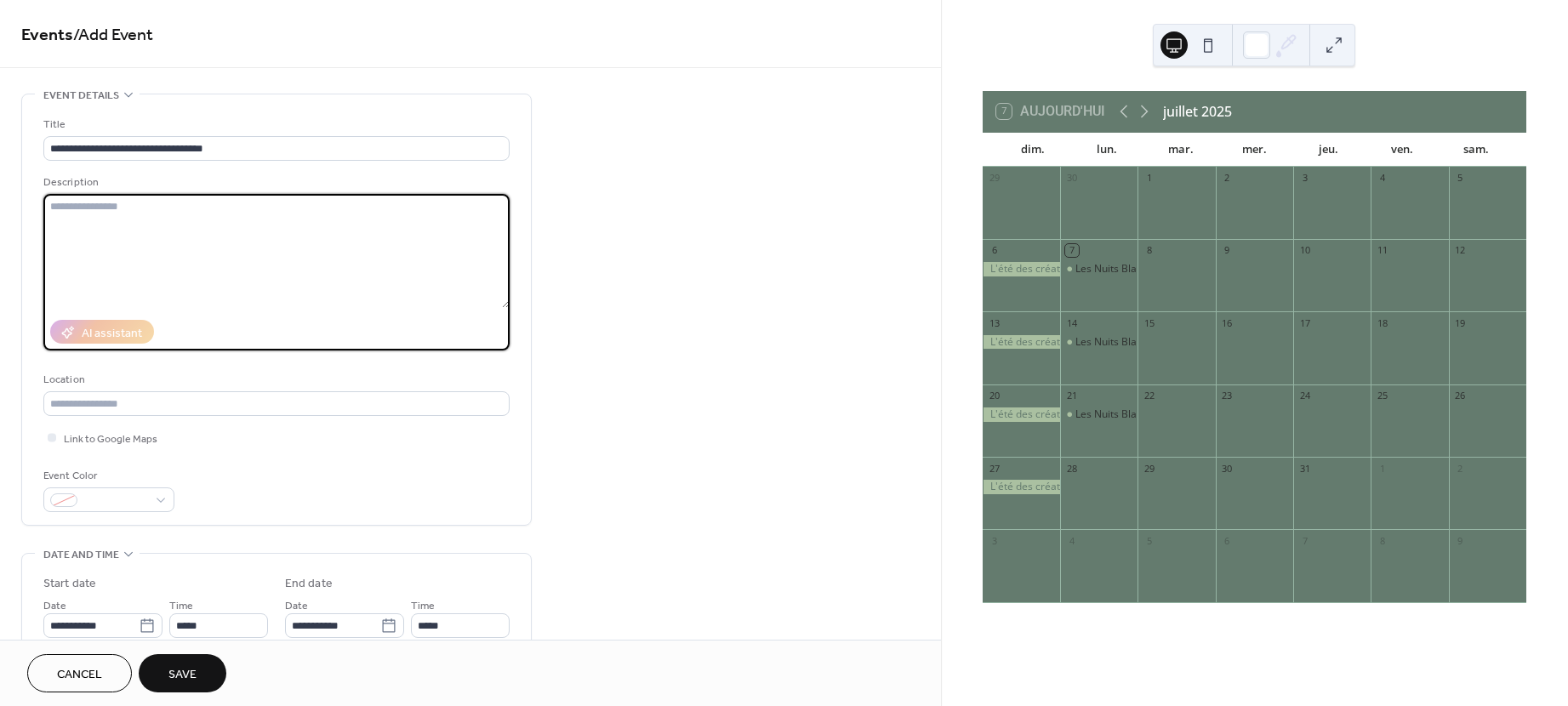 scroll, scrollTop: 473, scrollLeft: 0, axis: vertical 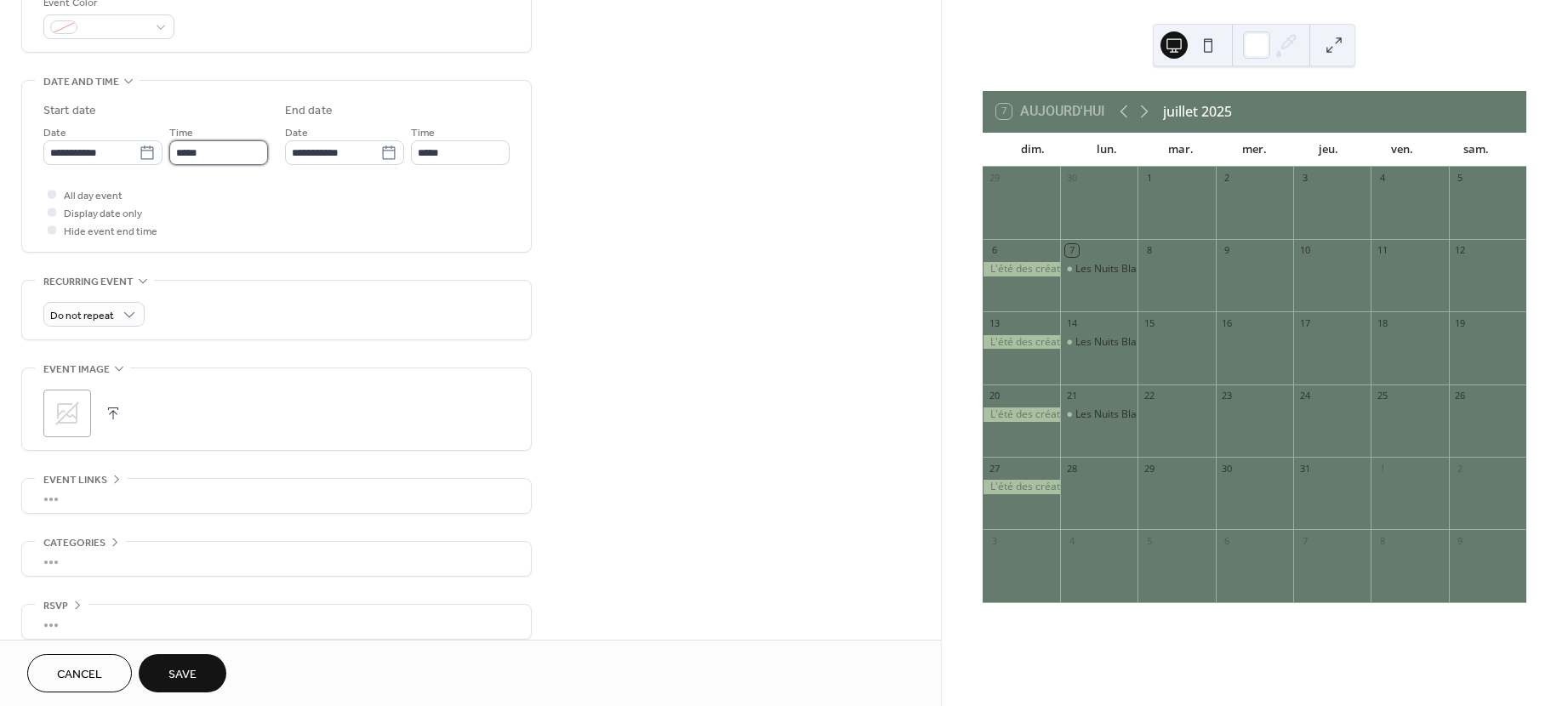 click on "*****" at bounding box center [219, 152] 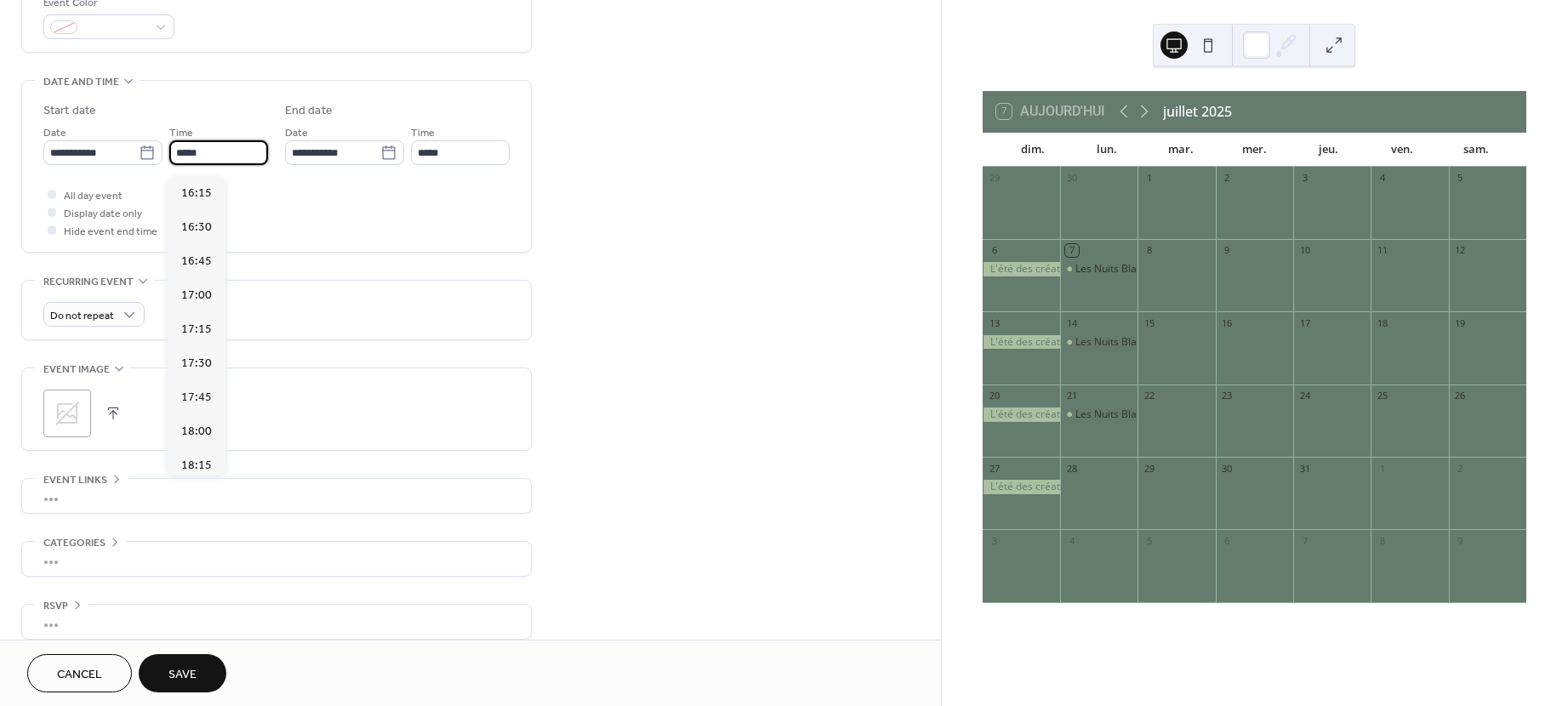 scroll, scrollTop: 1916, scrollLeft: 0, axis: vertical 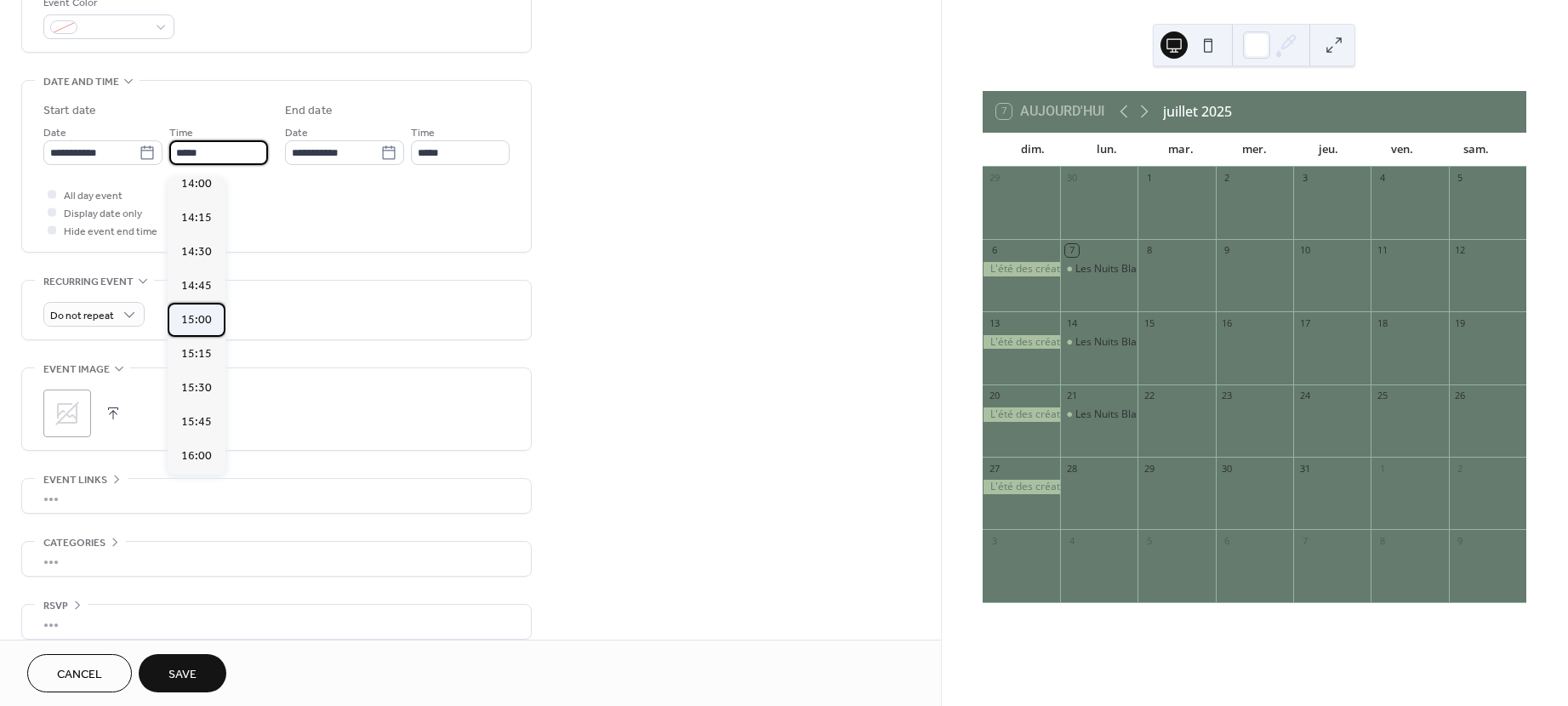 click on "15:00" at bounding box center [197, 319] 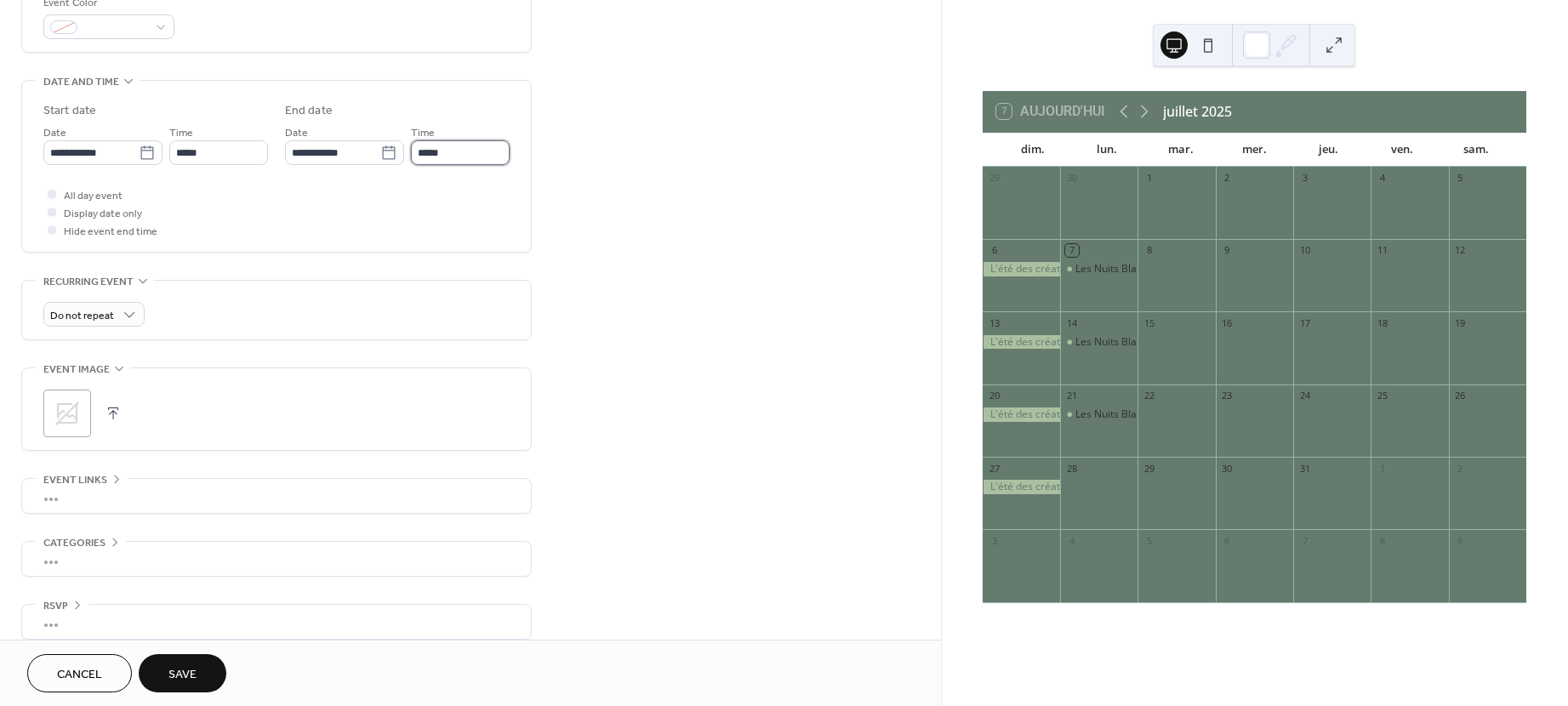 click on "*****" at bounding box center (460, 152) 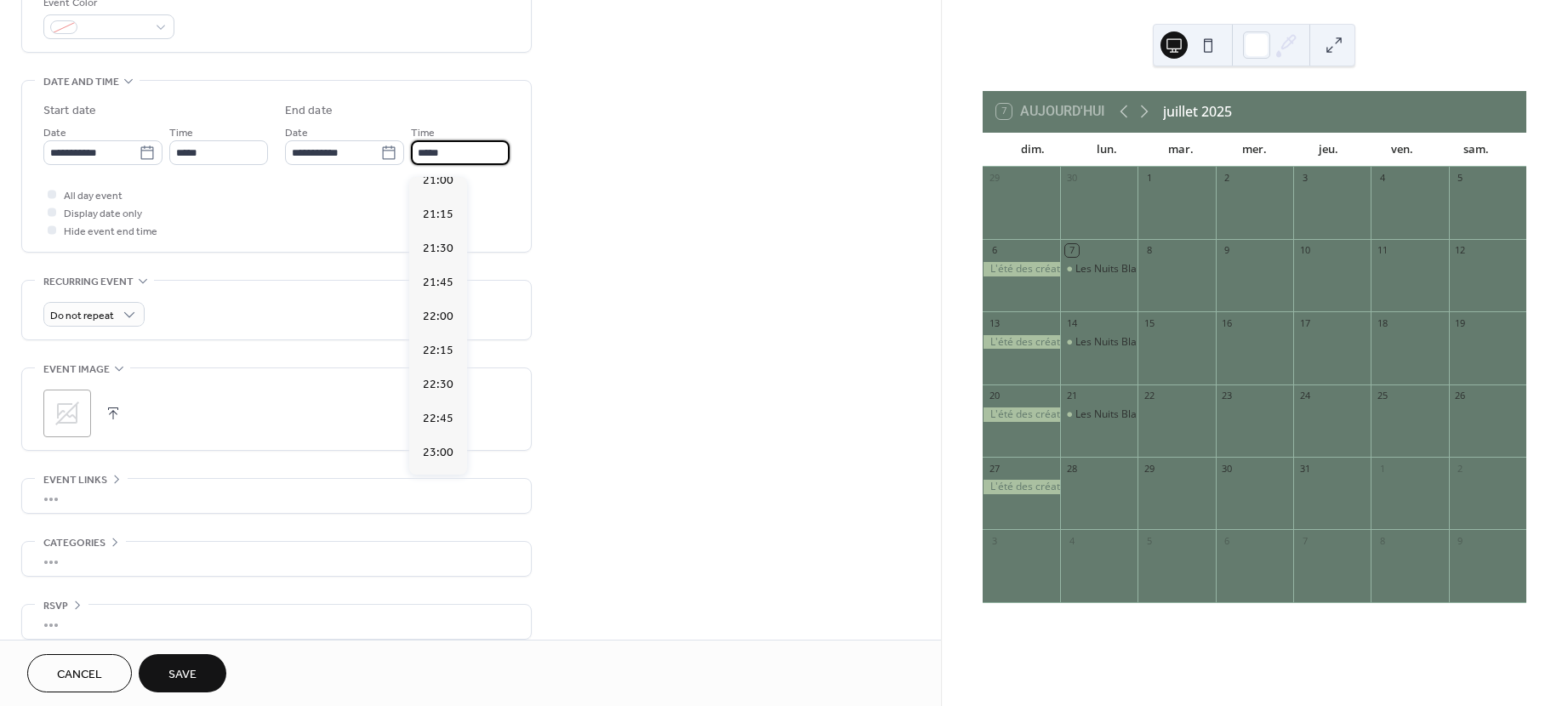 scroll, scrollTop: 612, scrollLeft: 0, axis: vertical 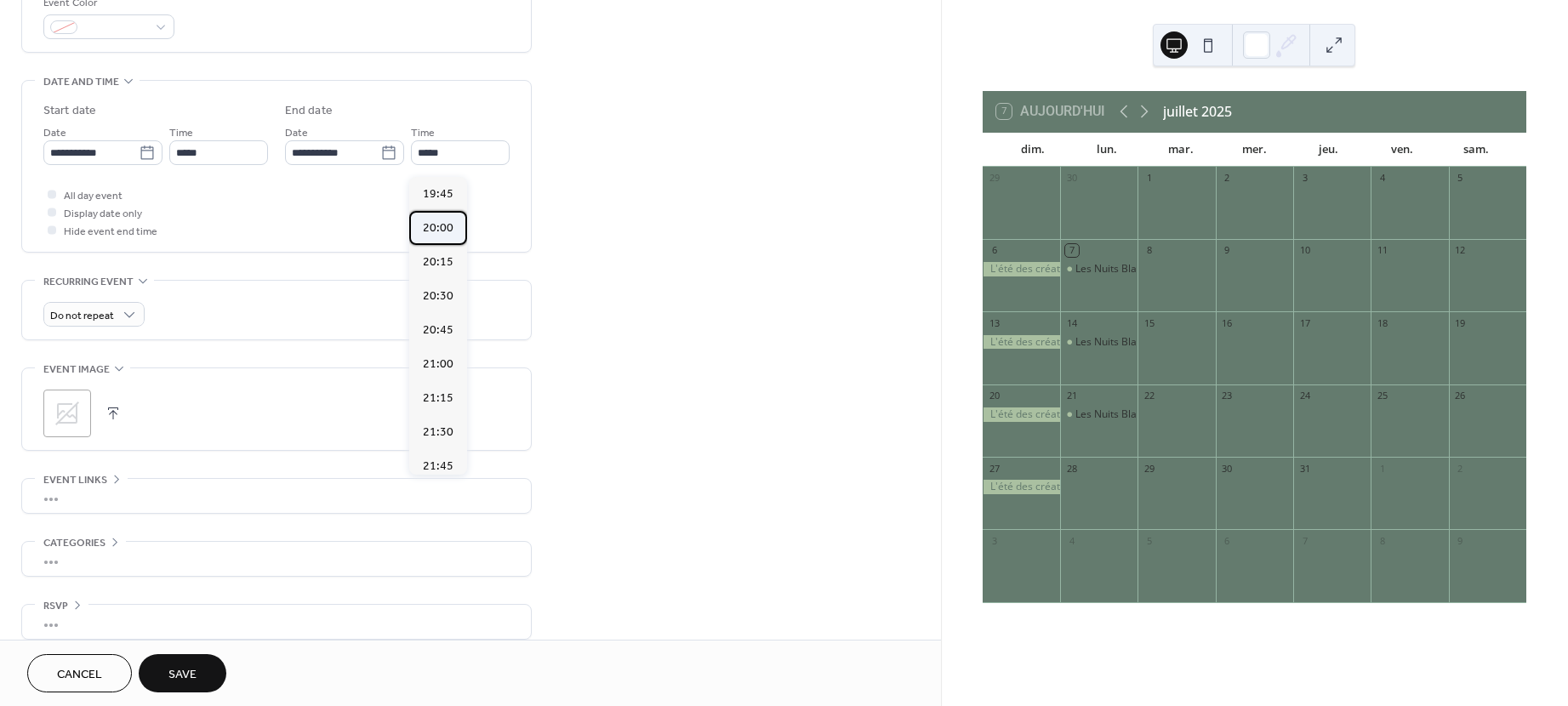 click on "20:00" at bounding box center [438, 227] 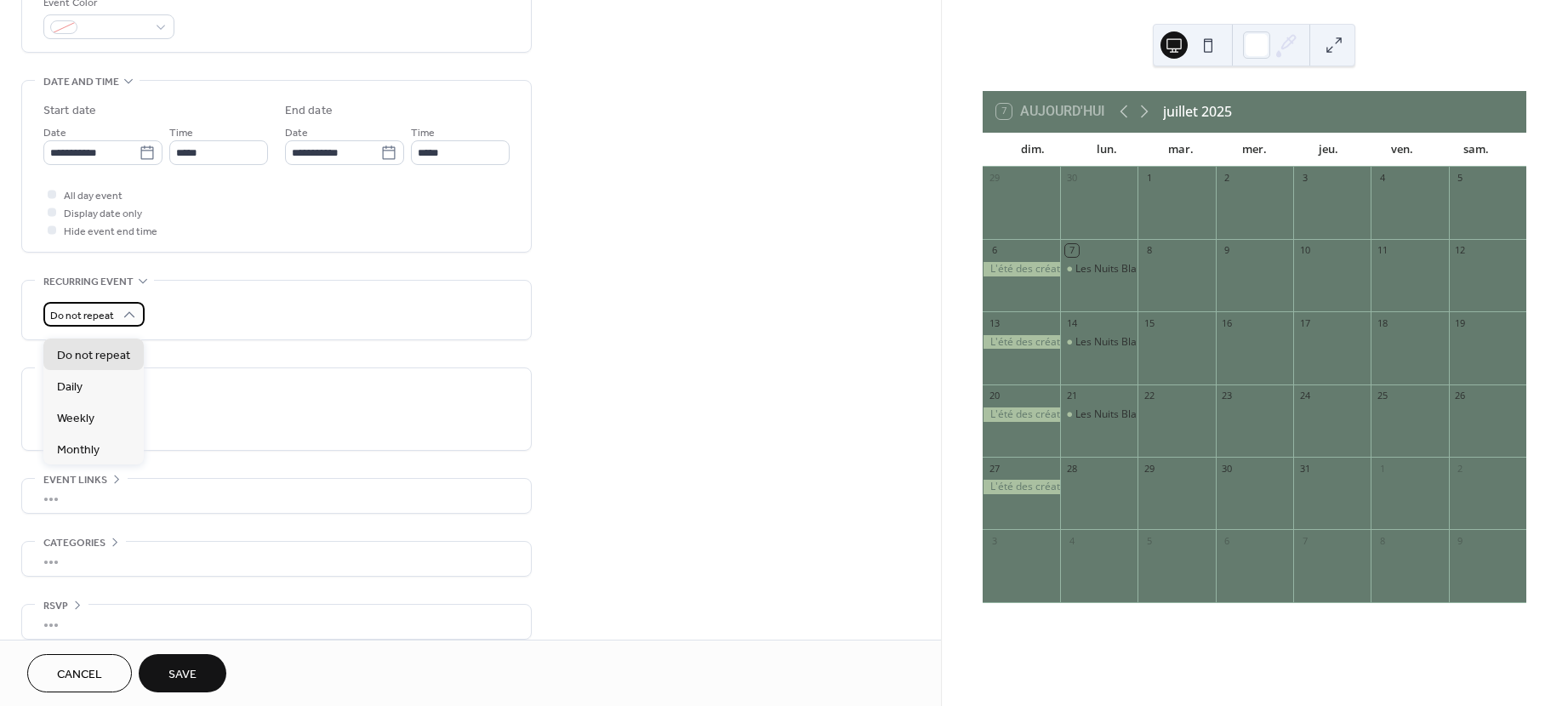 click on "Do not repeat" at bounding box center (82, 316) 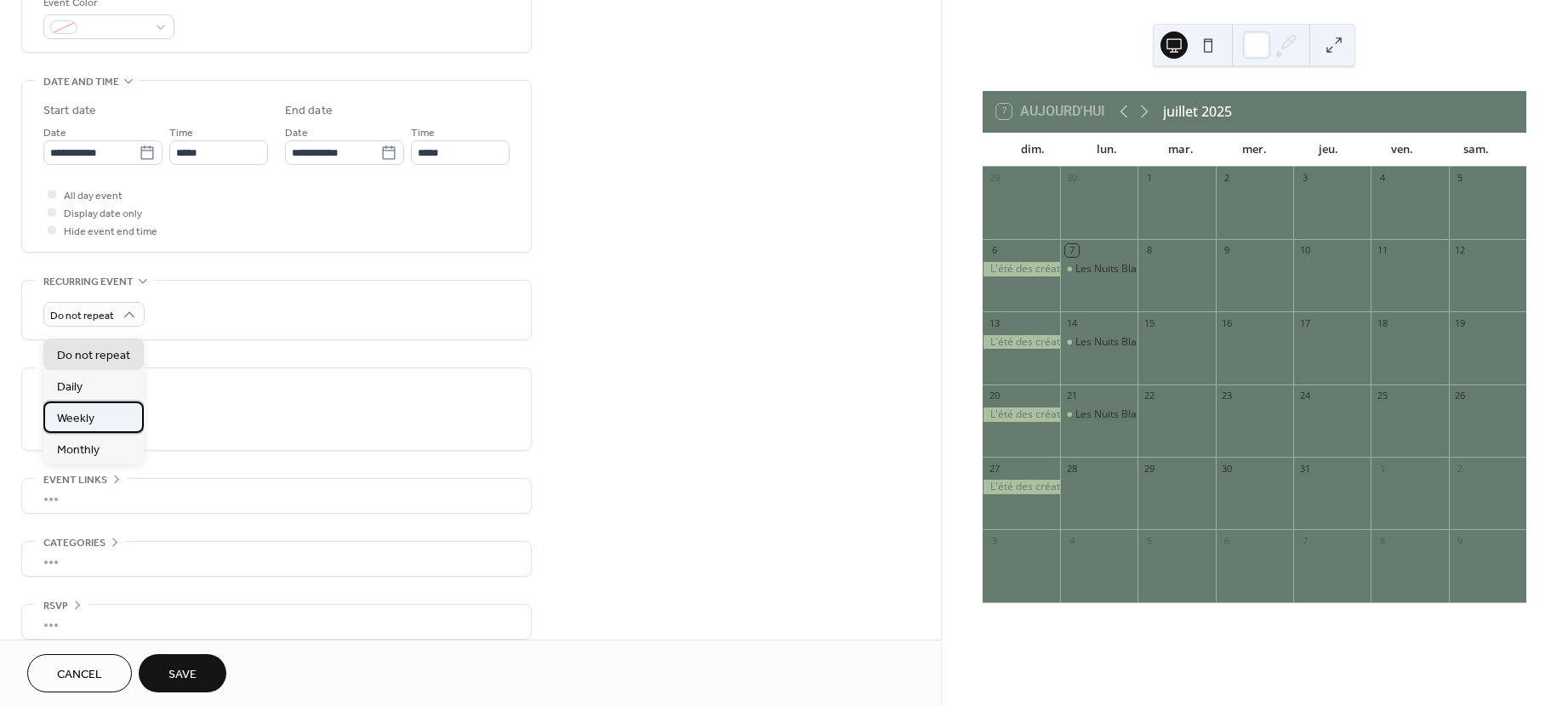 click on "Weekly" at bounding box center (94, 417) 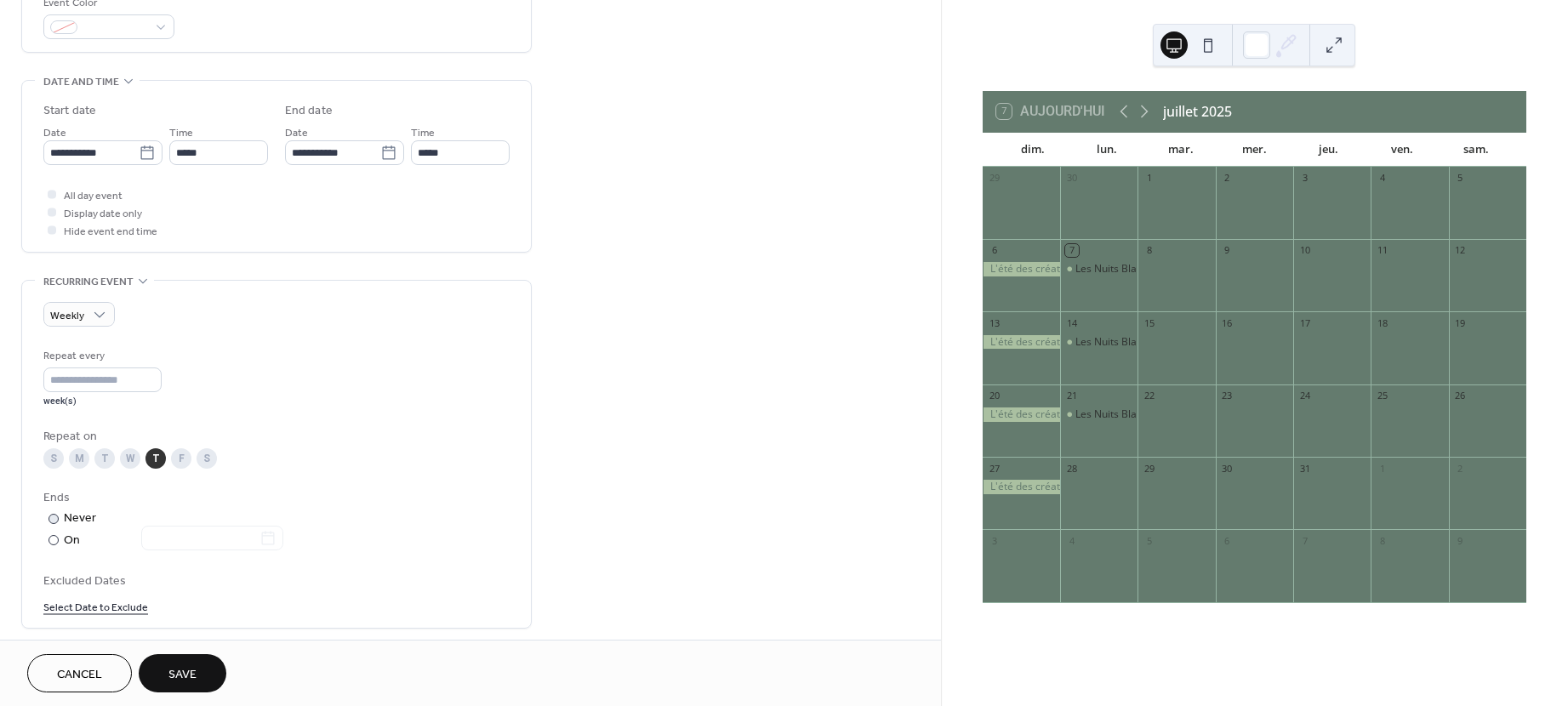 scroll, scrollTop: 699, scrollLeft: 0, axis: vertical 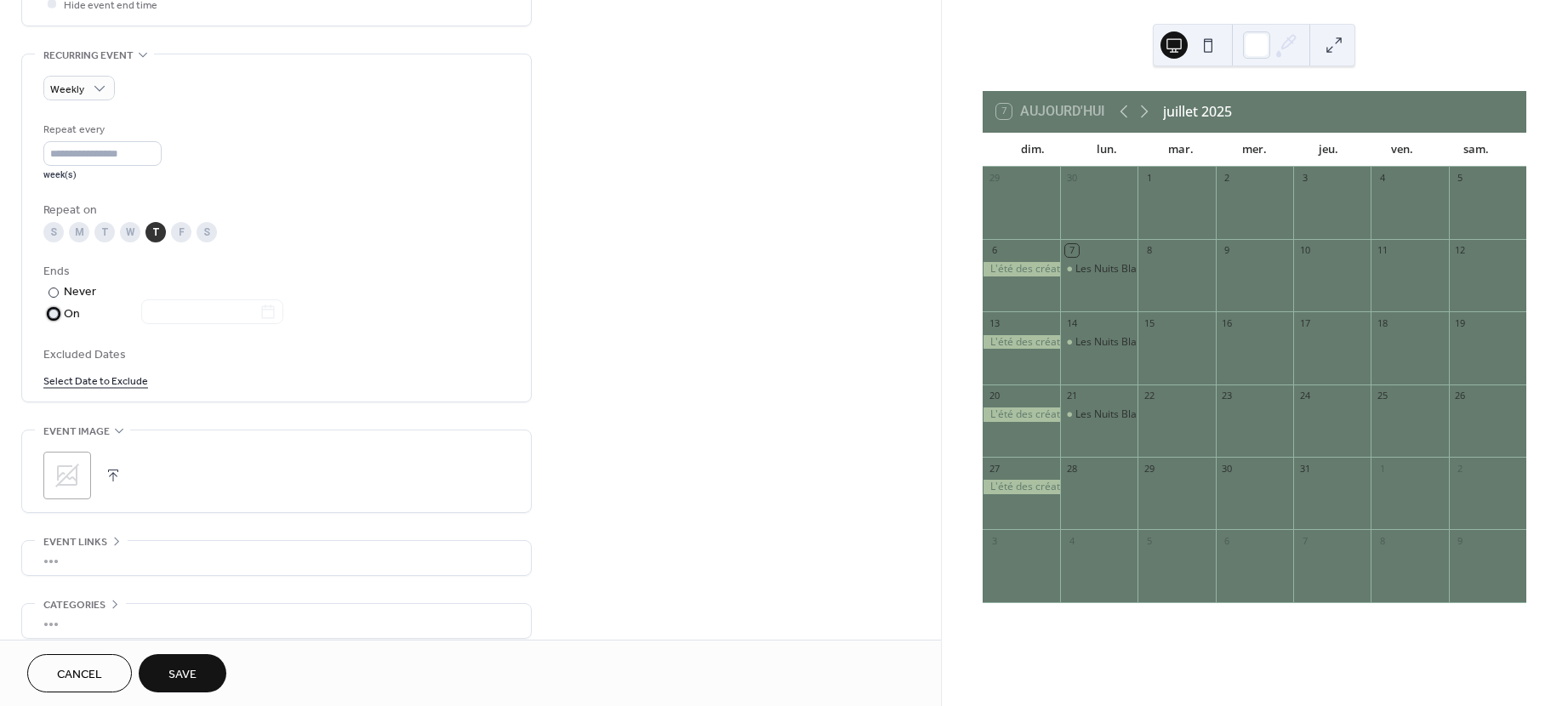click at bounding box center (202, 313) 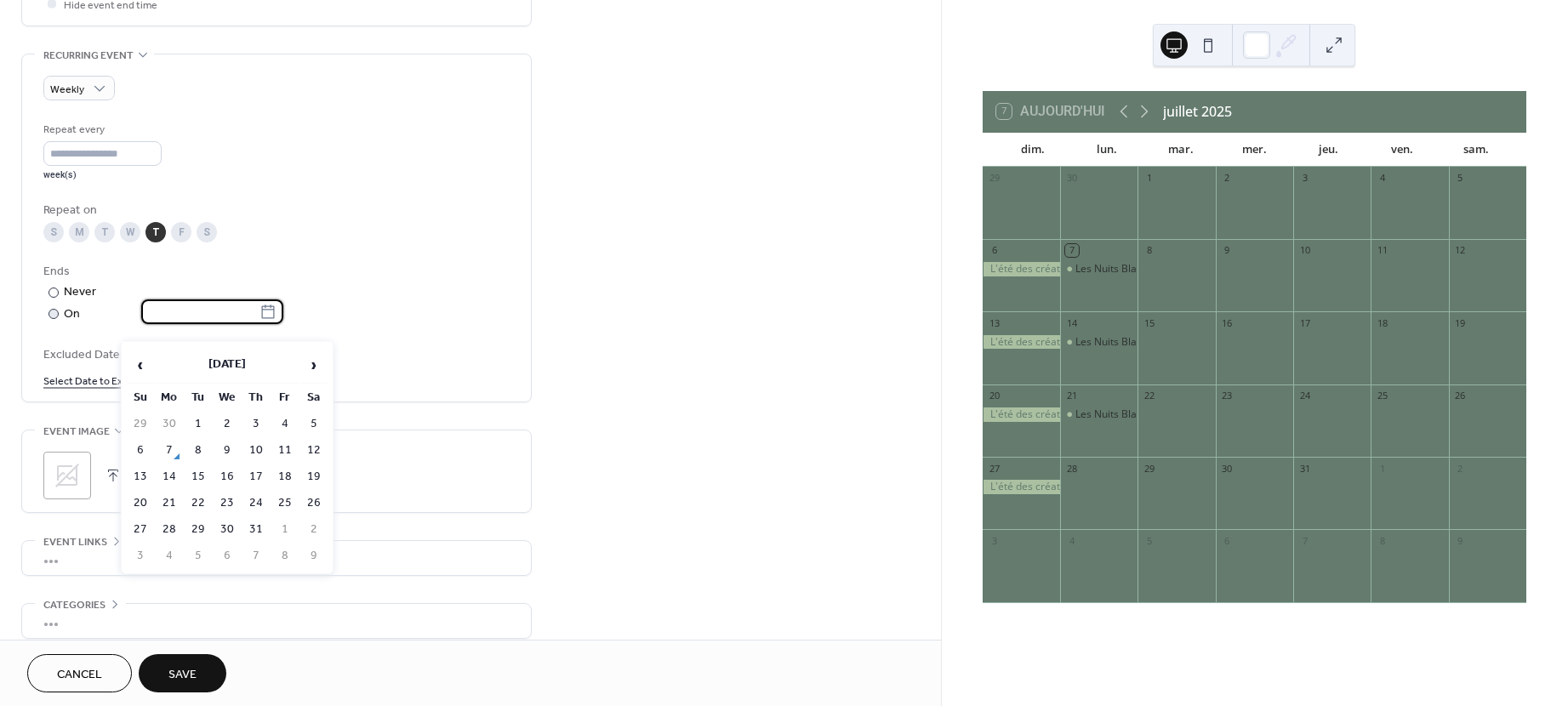 click at bounding box center [200, 311] 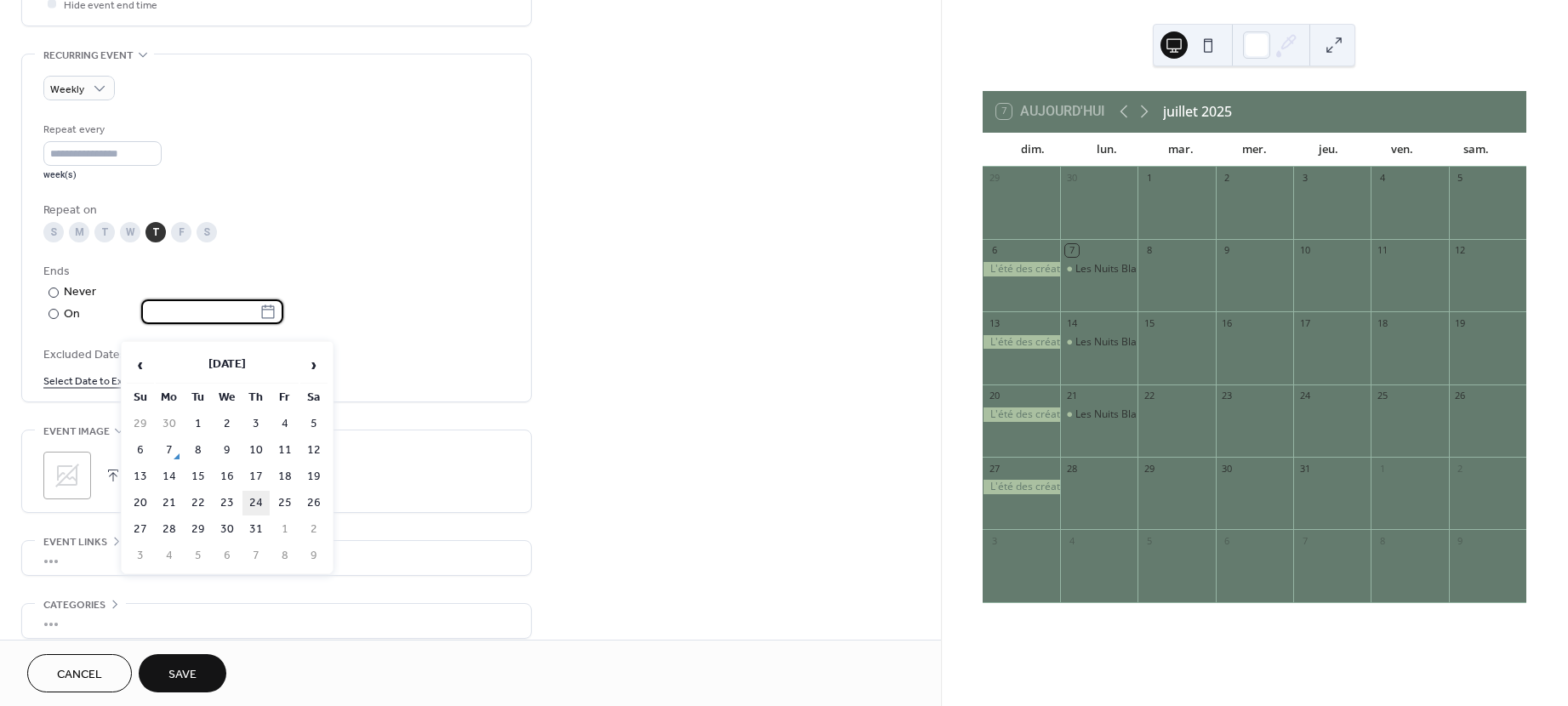 click on "24" at bounding box center [256, 503] 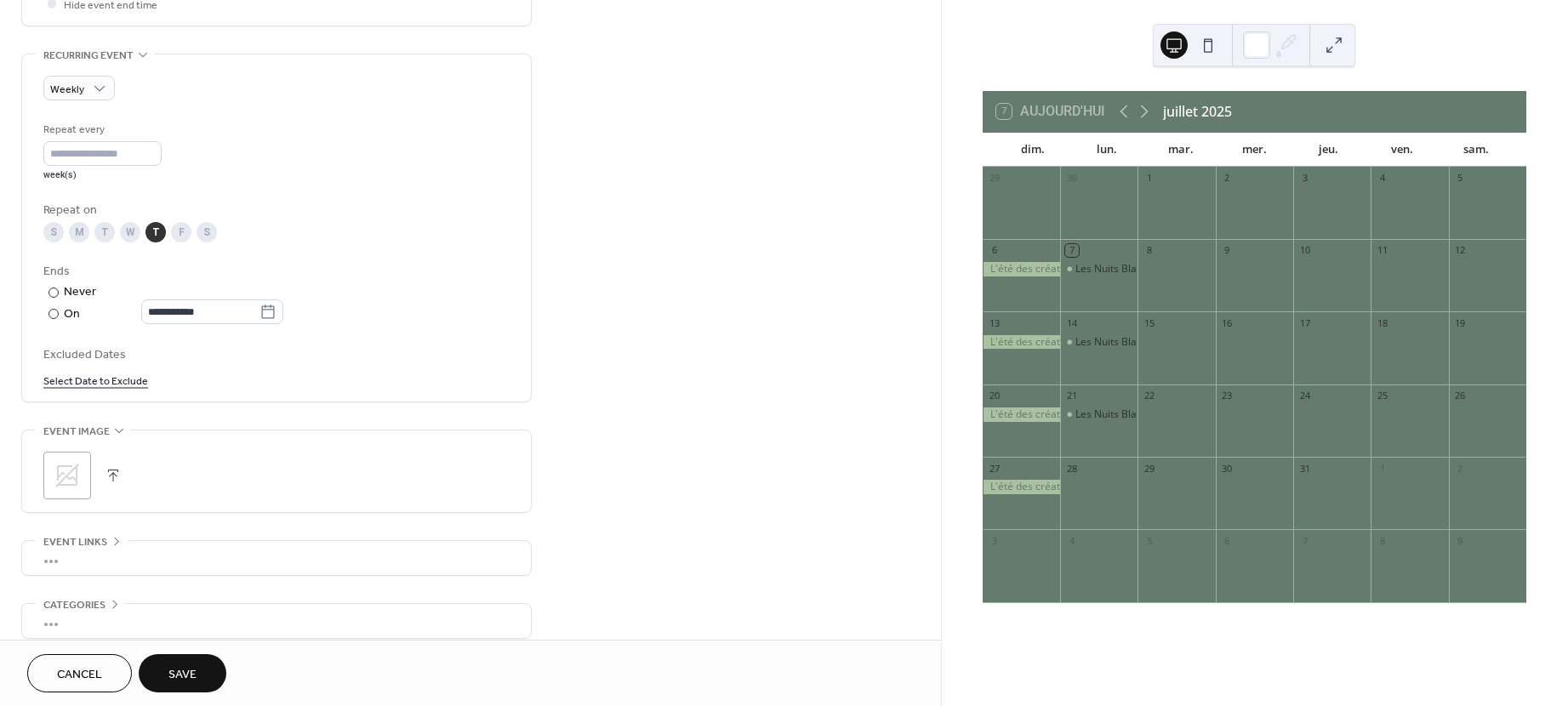 type on "**********" 